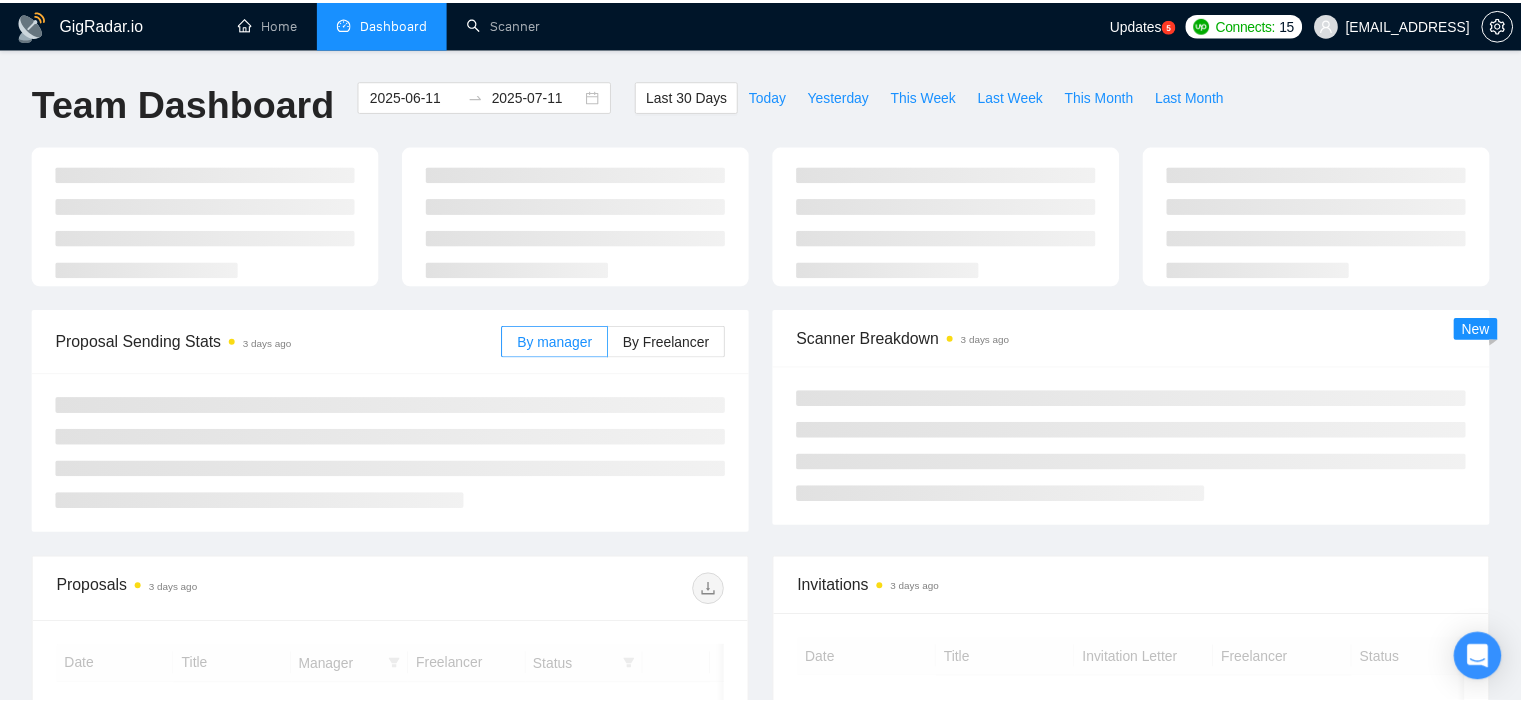 scroll, scrollTop: 0, scrollLeft: 0, axis: both 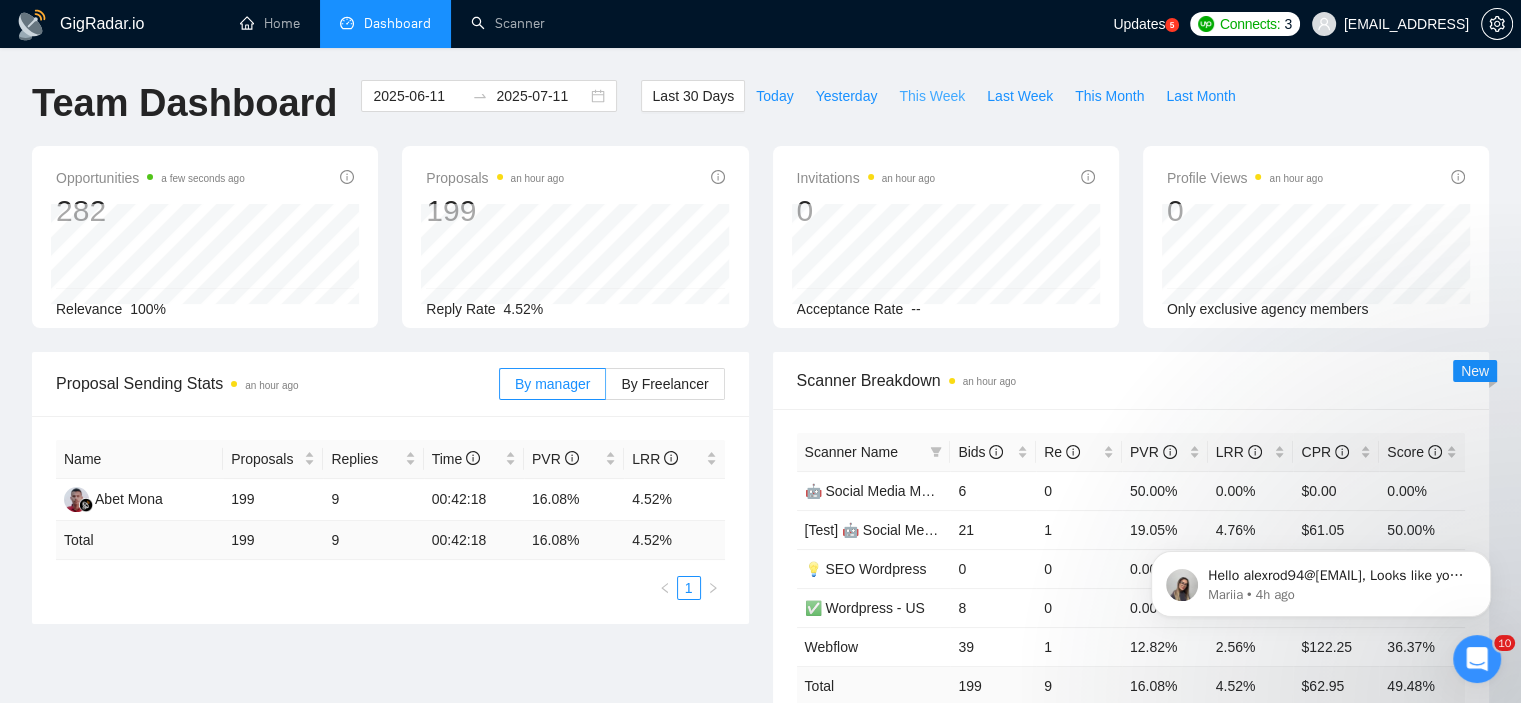 click on "This Week" at bounding box center [932, 96] 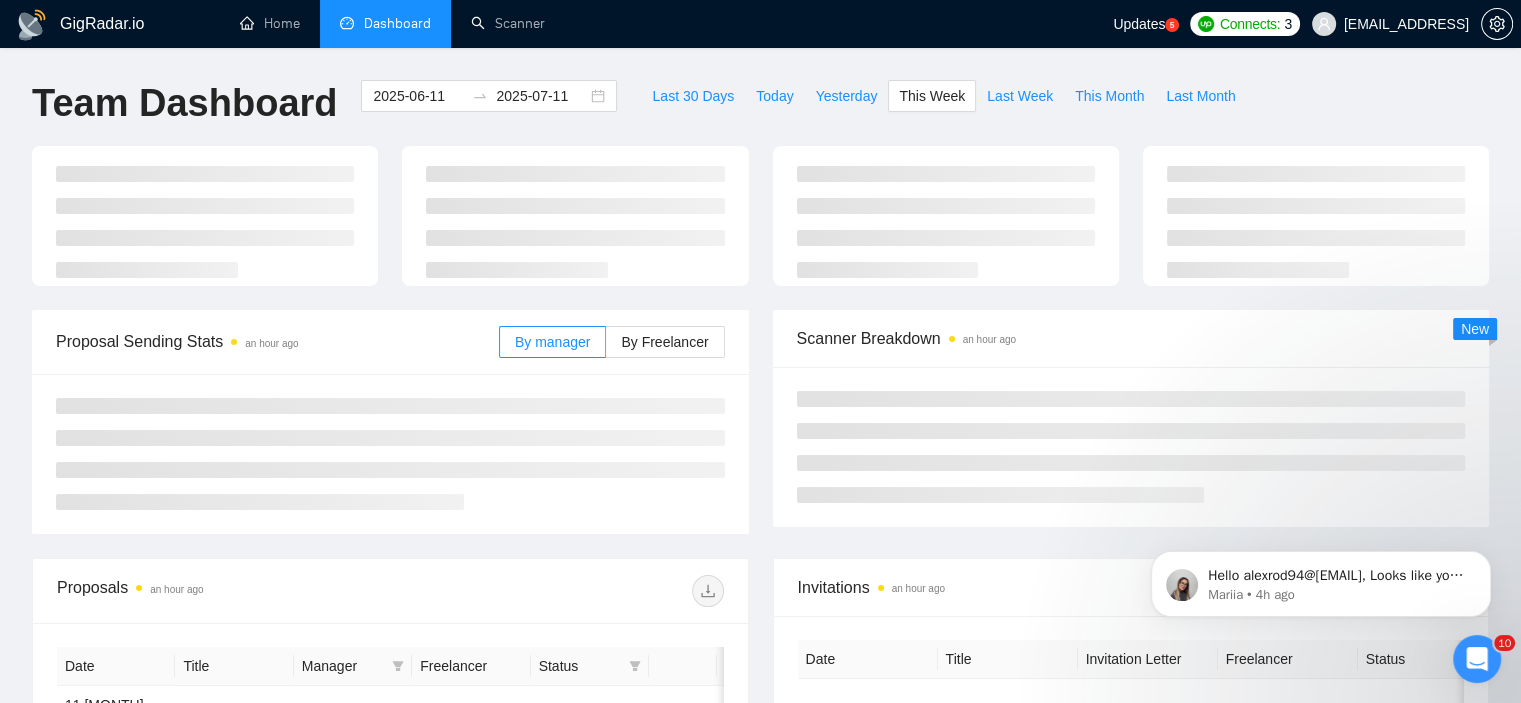 type on "2025-07-07" 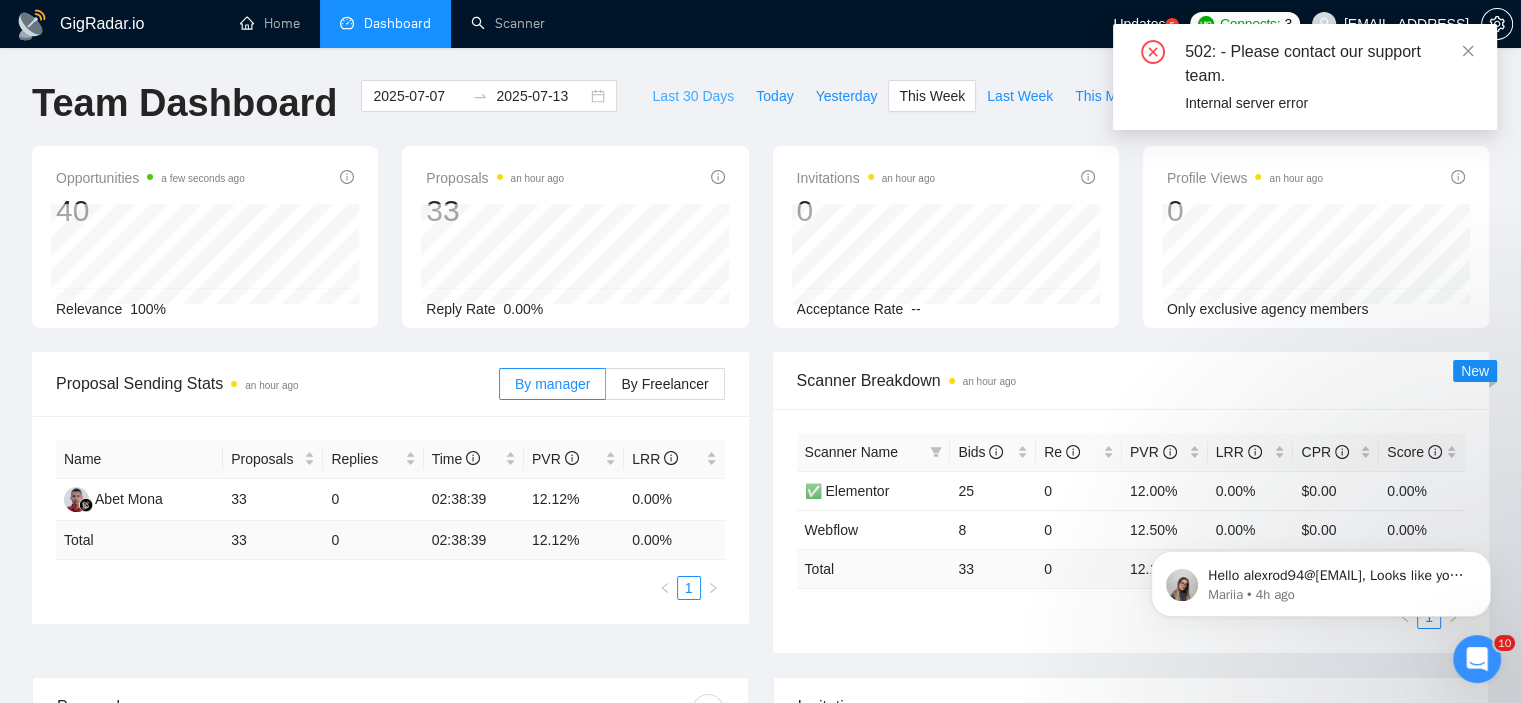 click on "Last 30 Days" at bounding box center [693, 96] 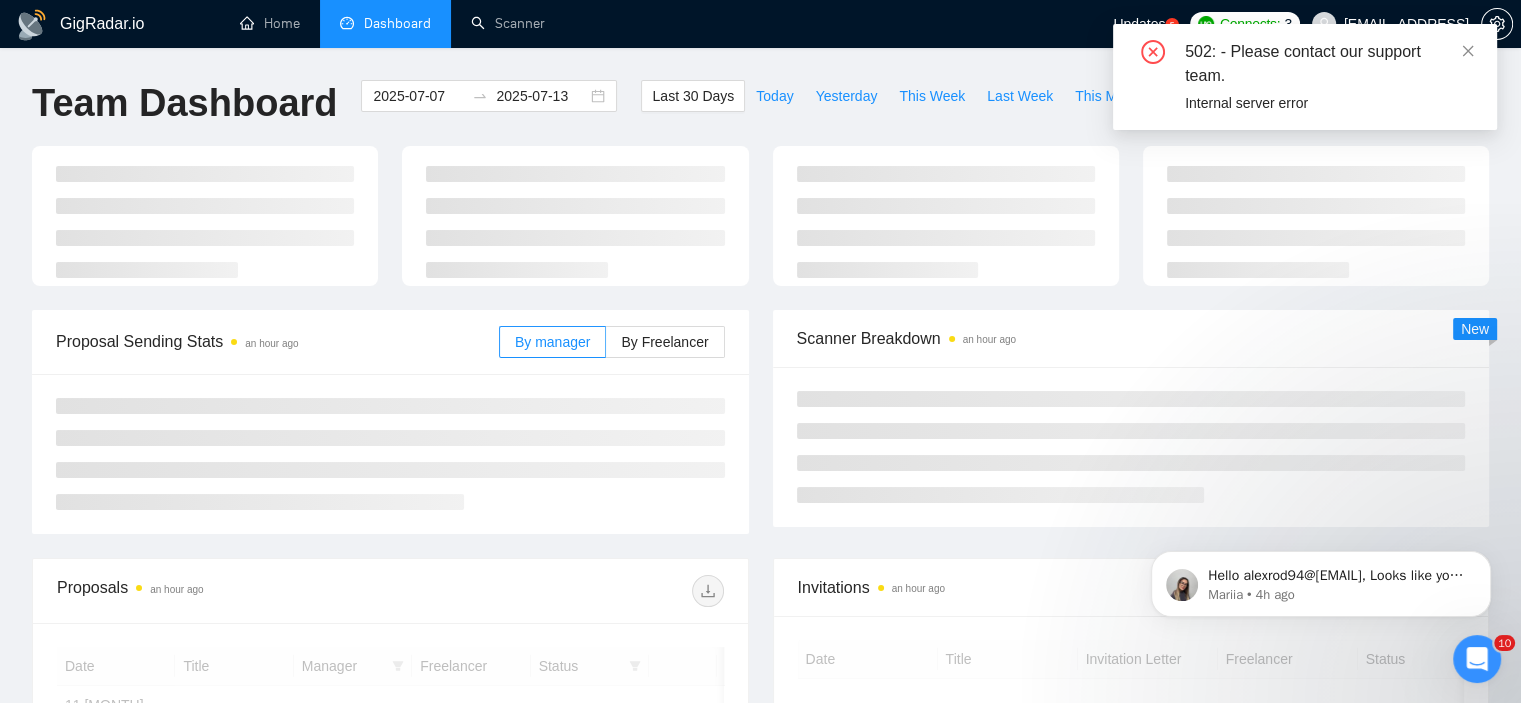 type on "2025-06-11" 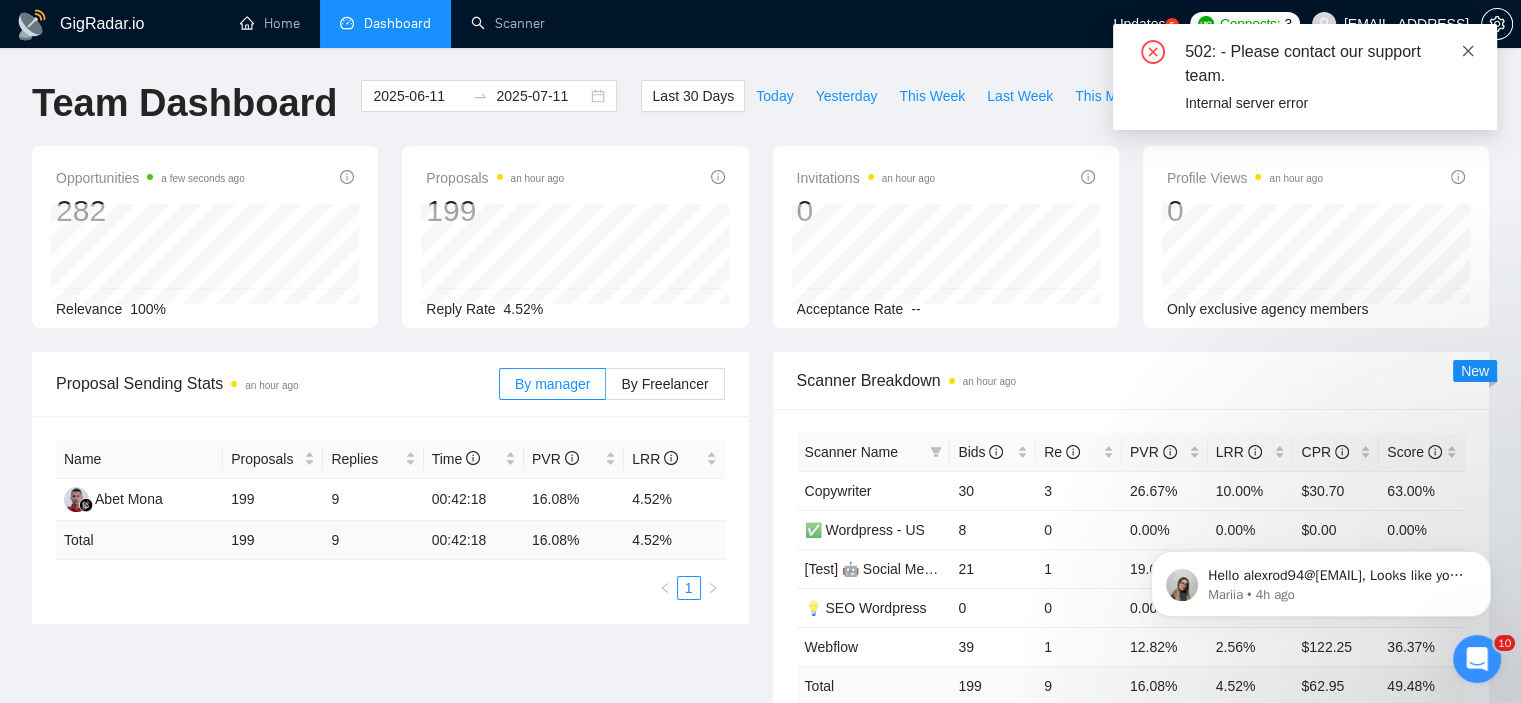 click 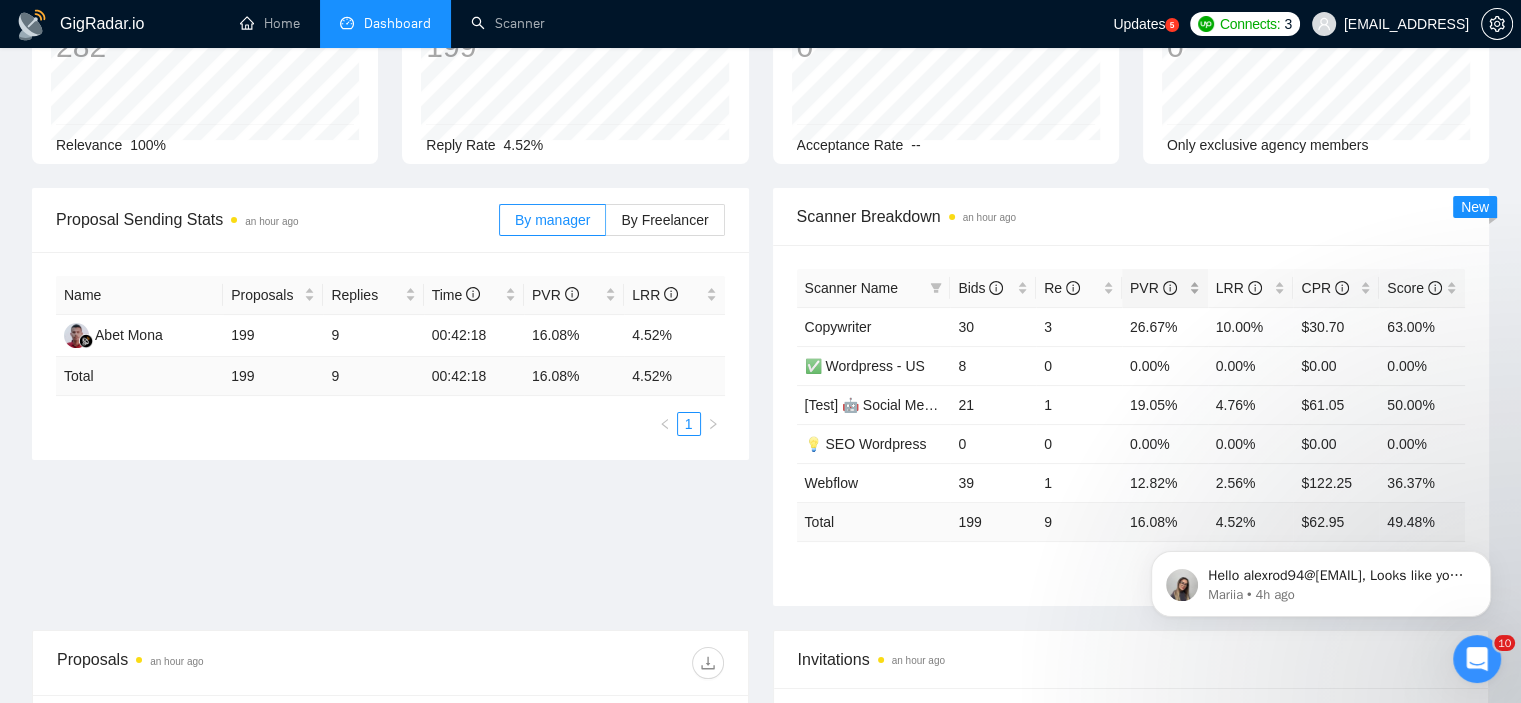 scroll, scrollTop: 200, scrollLeft: 0, axis: vertical 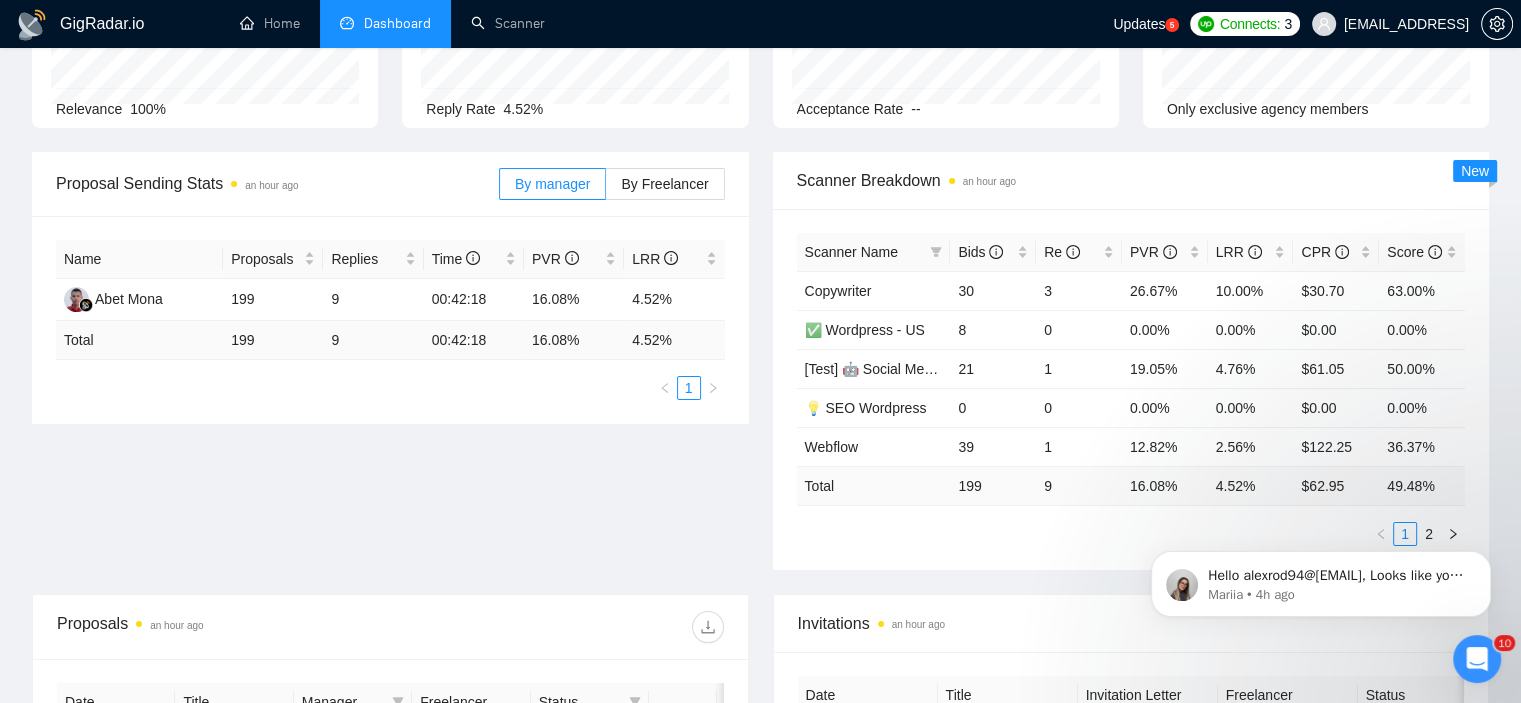 click on "Hey [EMAIL_ADDRESS], Looks like your Upwork agency Areia Consulting ran out of connects. We recently tried to send a proposal for a job found by ✅ Elementor, but we could not because the number of connects was insufficient. If you don't top up your connects soon, all your Auto Bidders will be disabled, and you will have to reactivate it again. Please consider enabling the Auto Top-Up Feature to avoid this happening in the future. Mariia • 4h ago" at bounding box center [1321, 492] 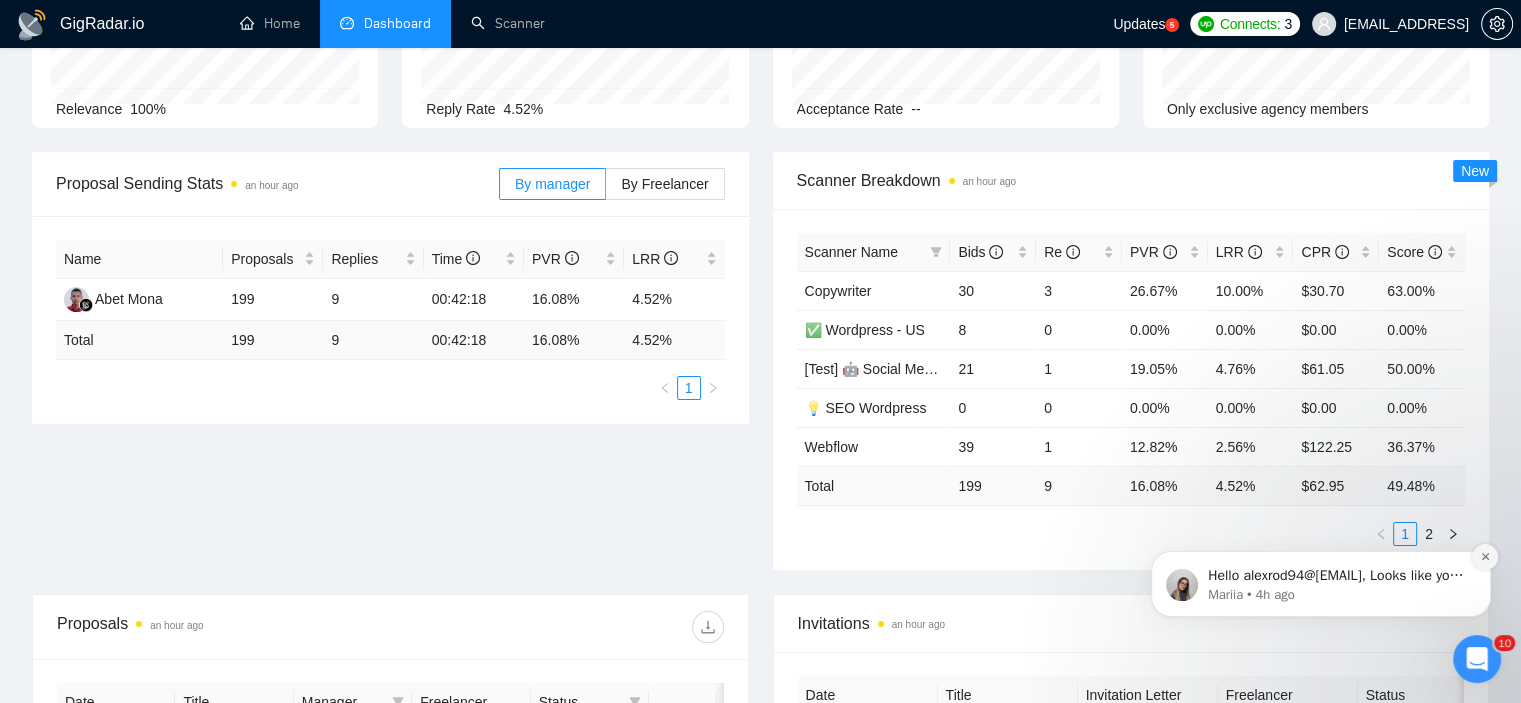 click at bounding box center (1485, 557) 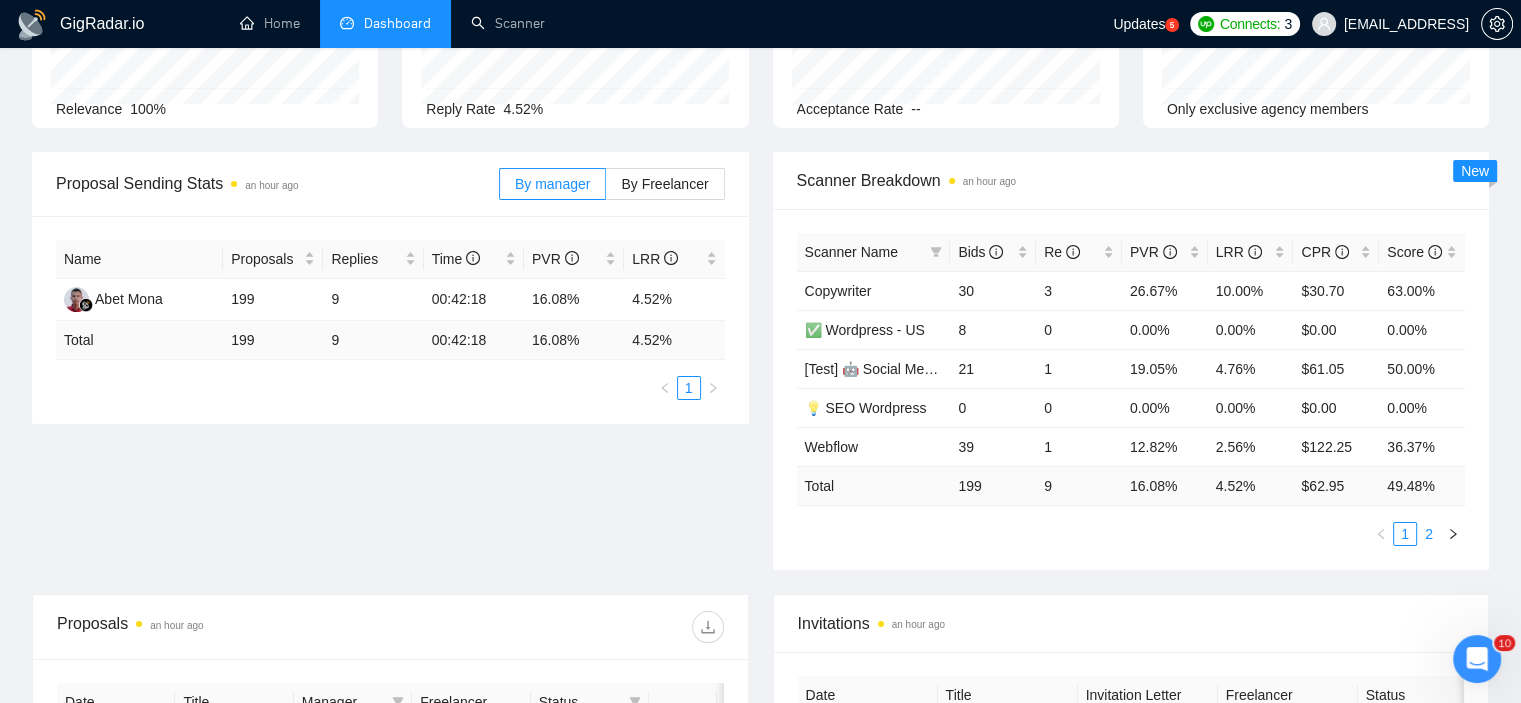 click on "2" at bounding box center (1429, 534) 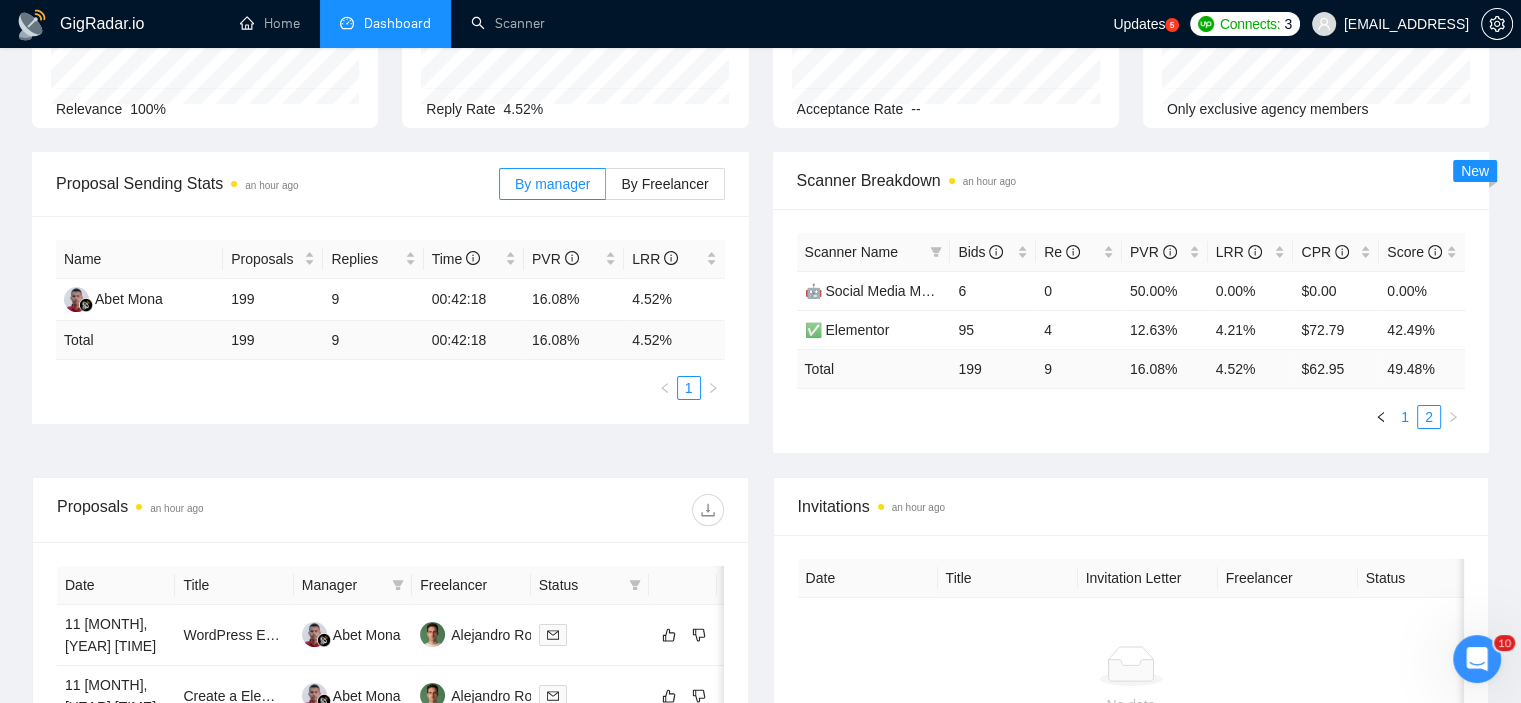 click on "1" at bounding box center [1405, 417] 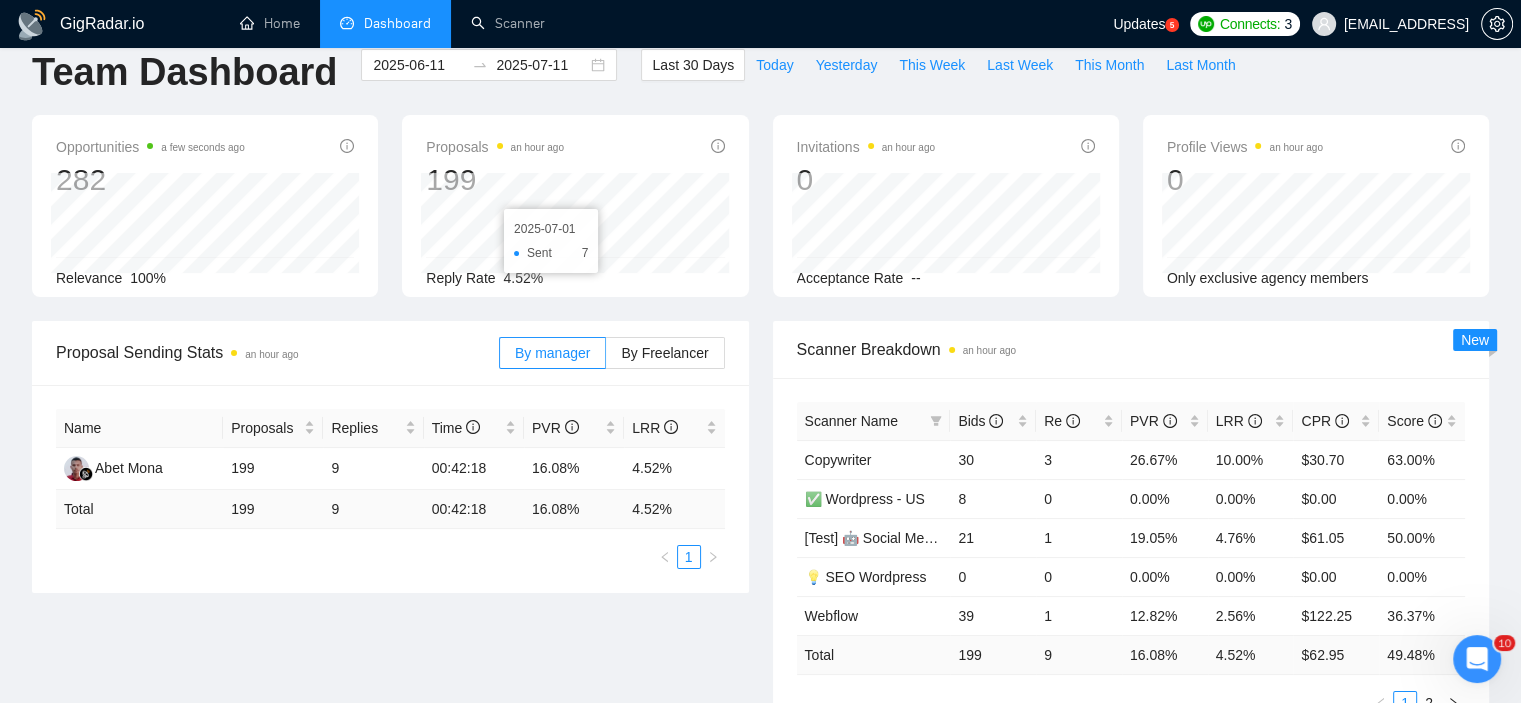 scroll, scrollTop: 0, scrollLeft: 0, axis: both 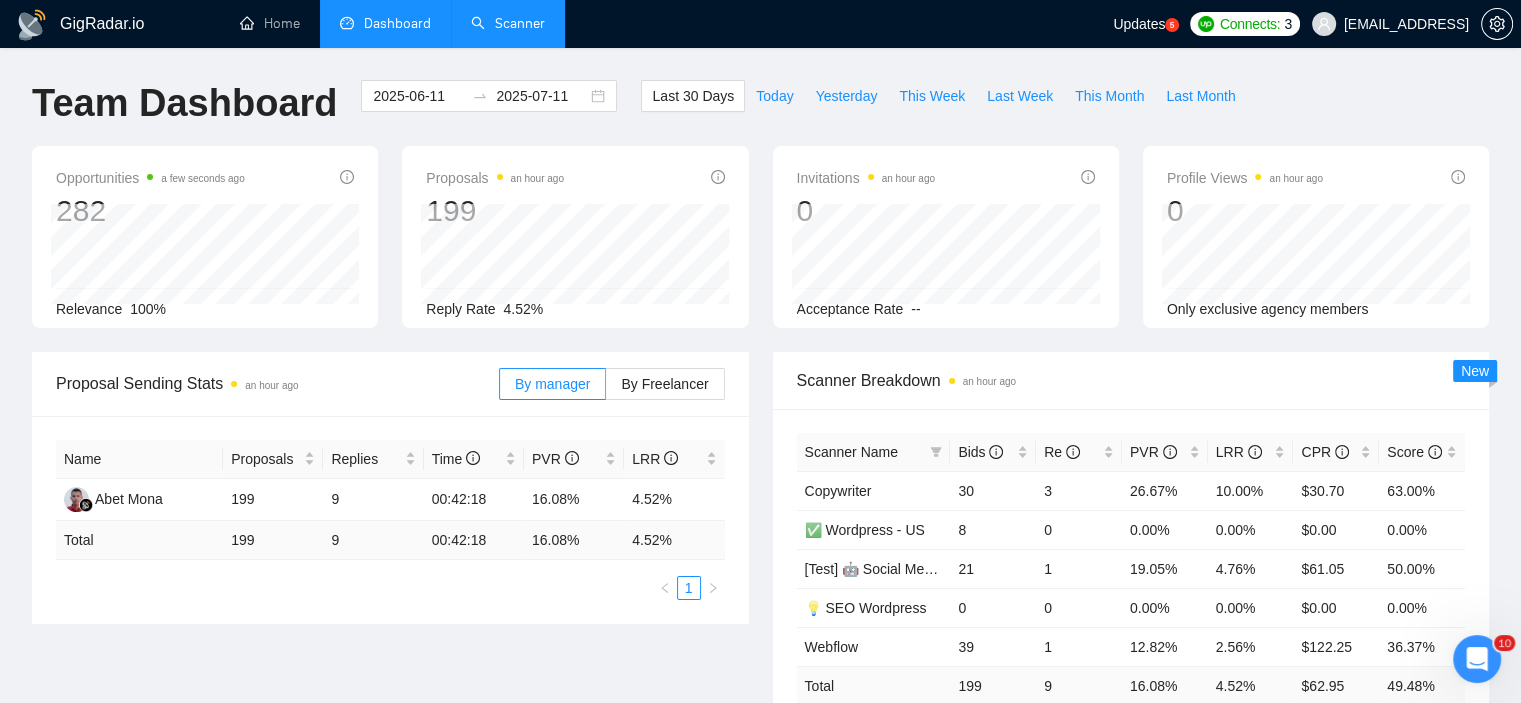click on "Scanner" at bounding box center (508, 23) 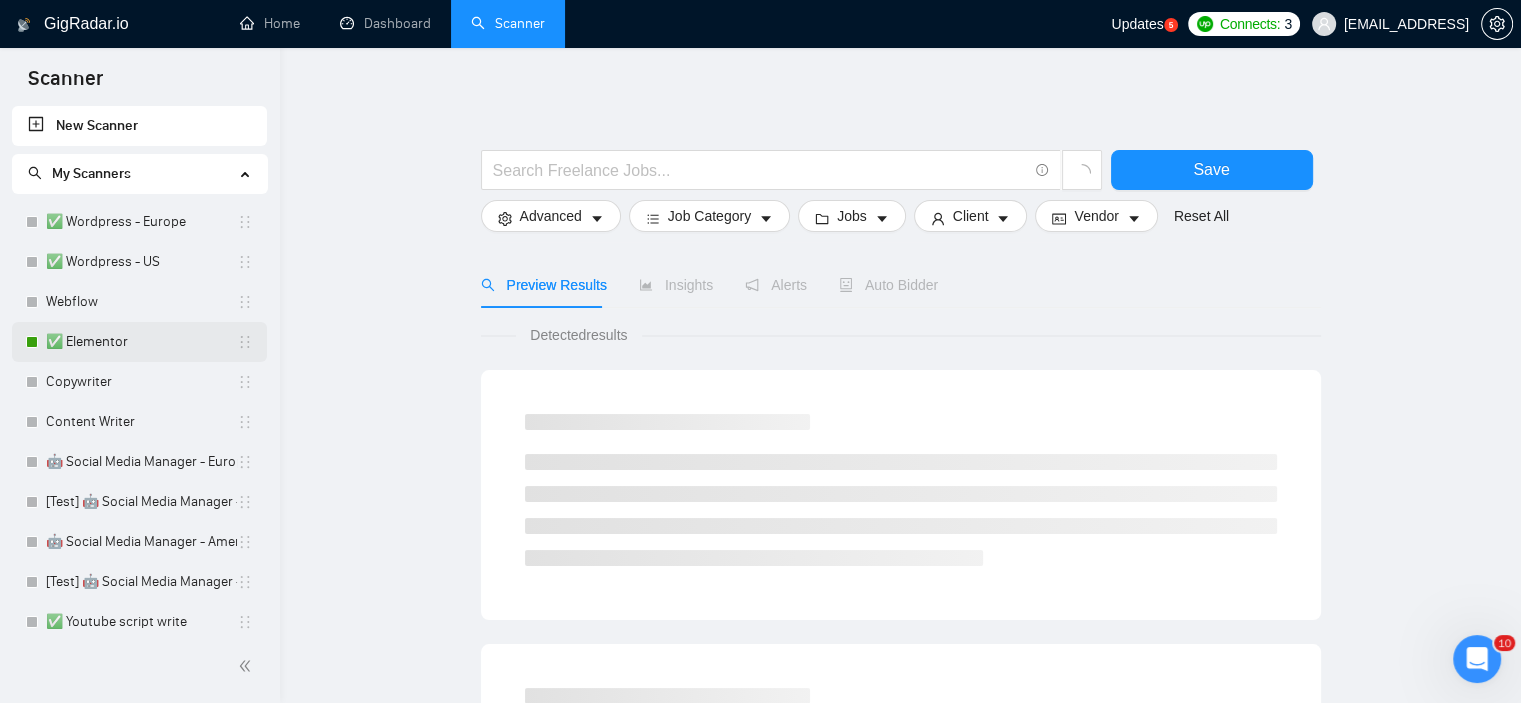 click on "✅ Elementor" at bounding box center [141, 342] 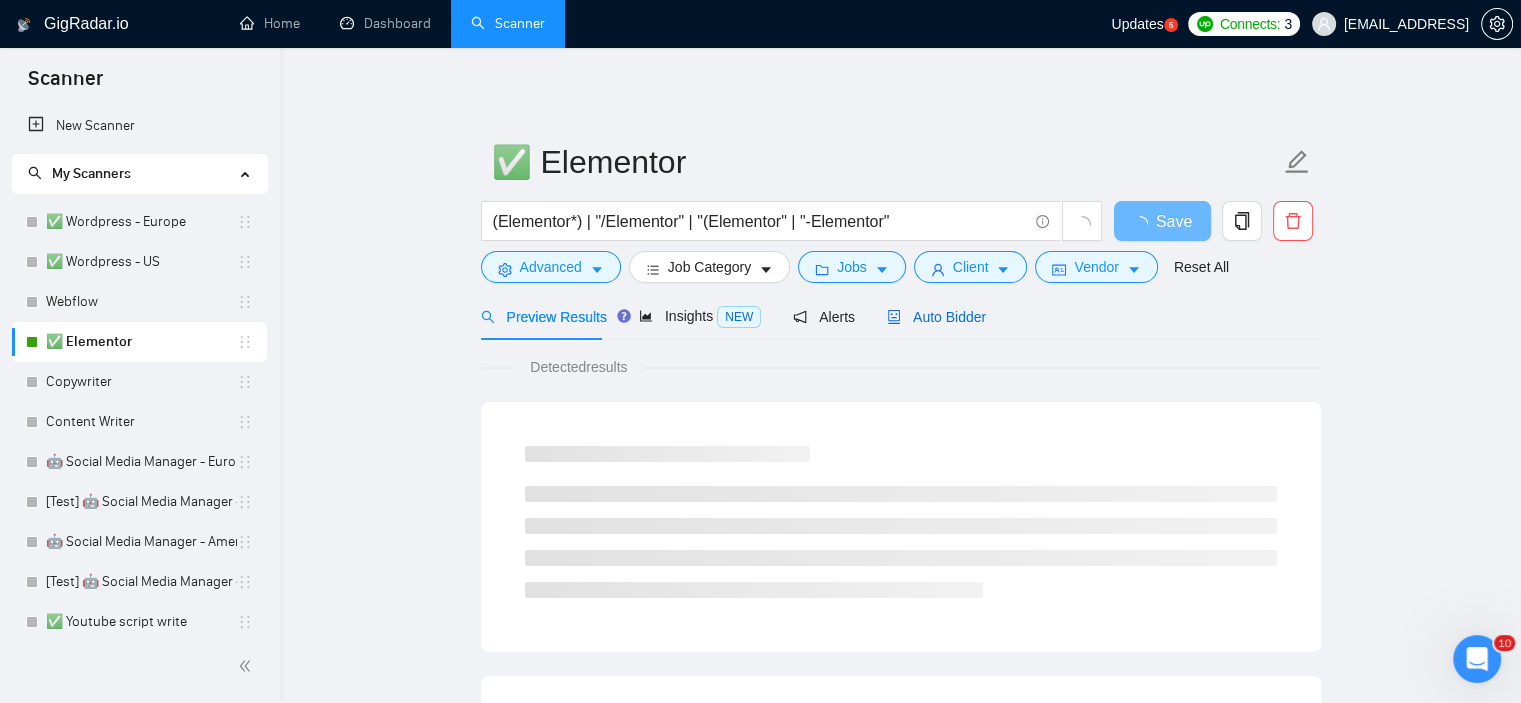 click on "Auto Bidder" at bounding box center (936, 317) 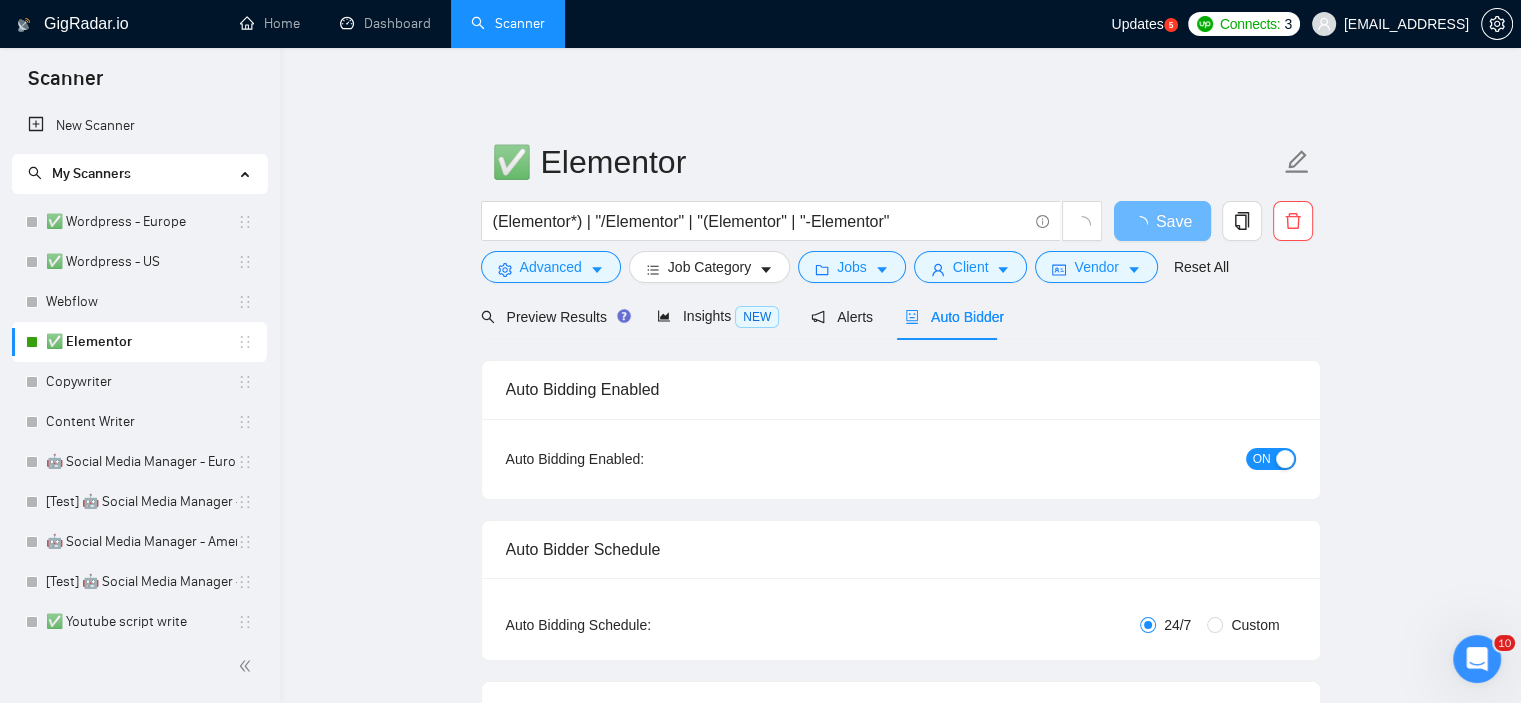 click on "ON" at bounding box center (1262, 459) 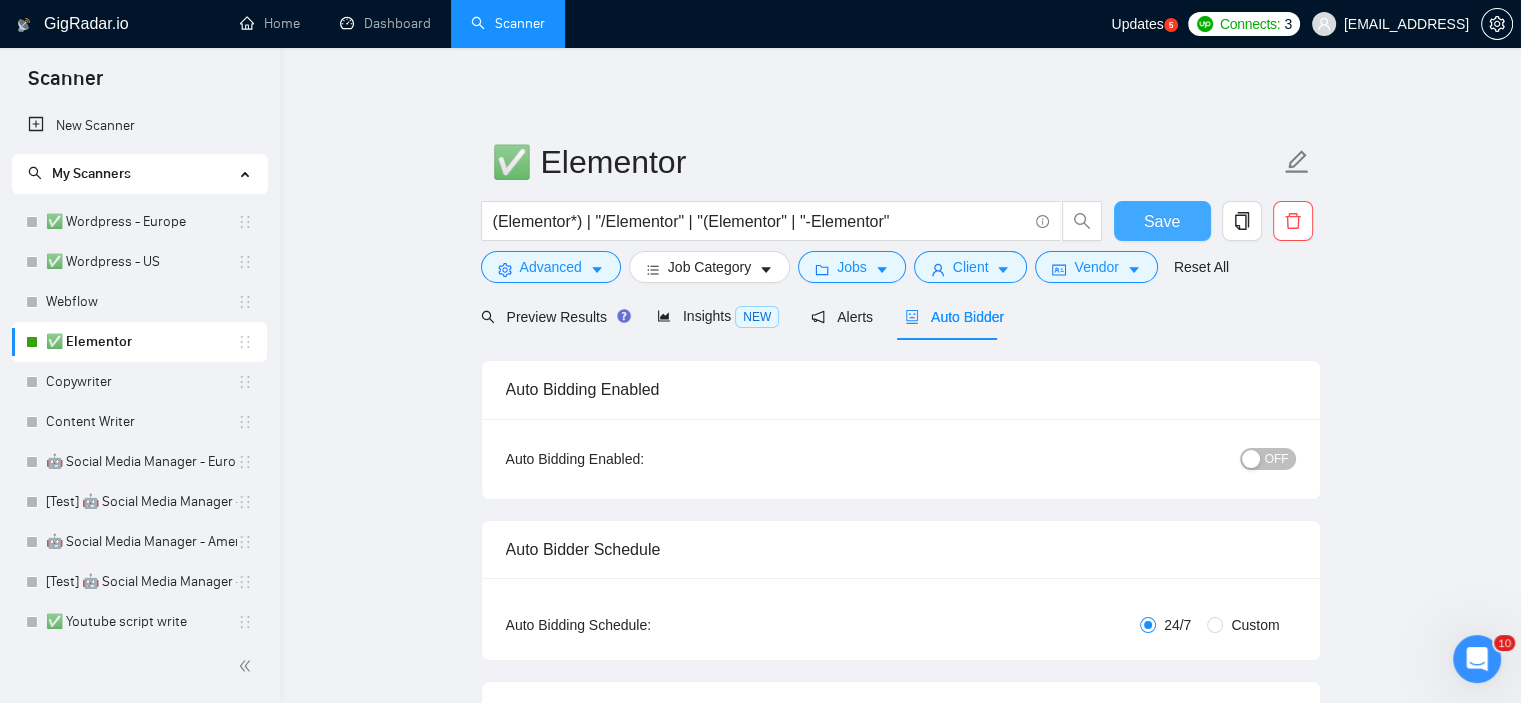 click on "Save" at bounding box center (1162, 221) 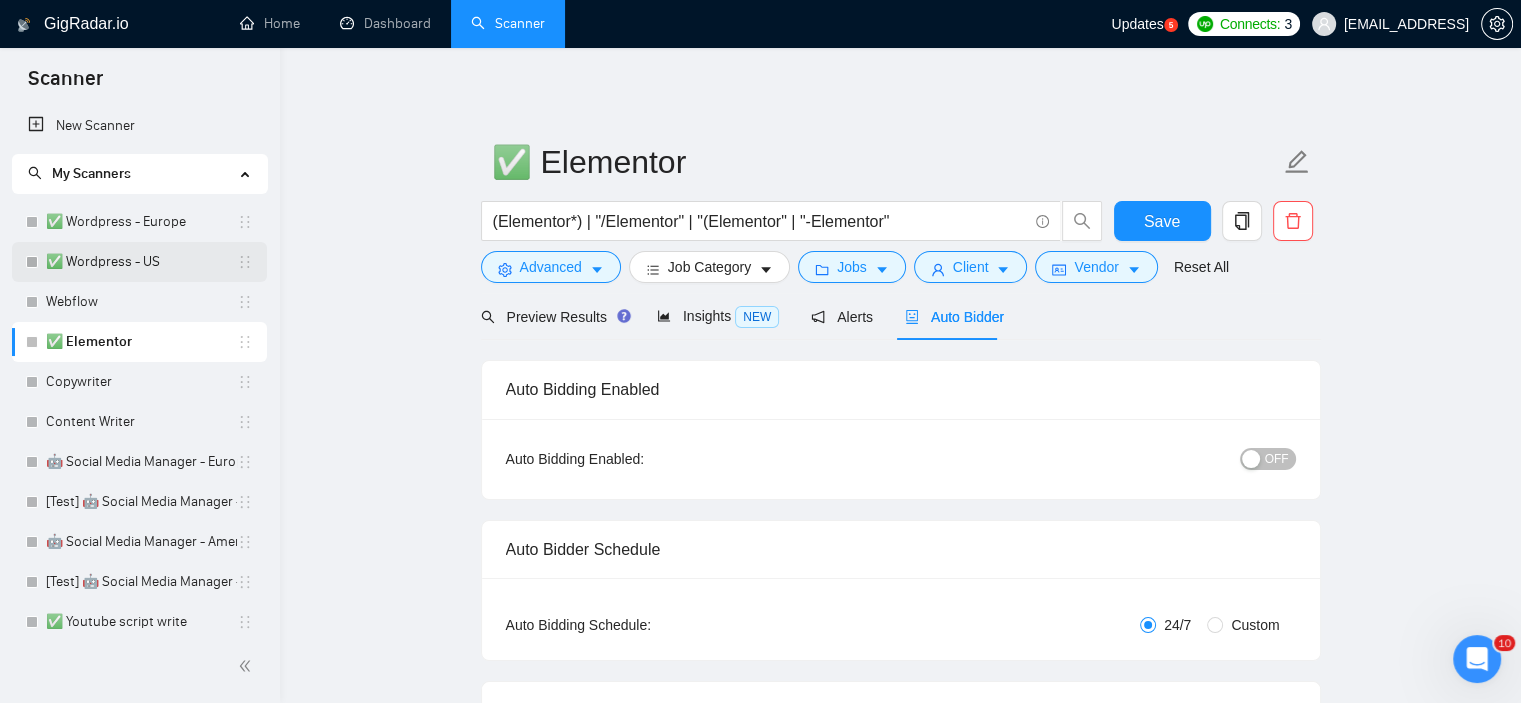 click on "✅ Wordpress - US" at bounding box center [141, 262] 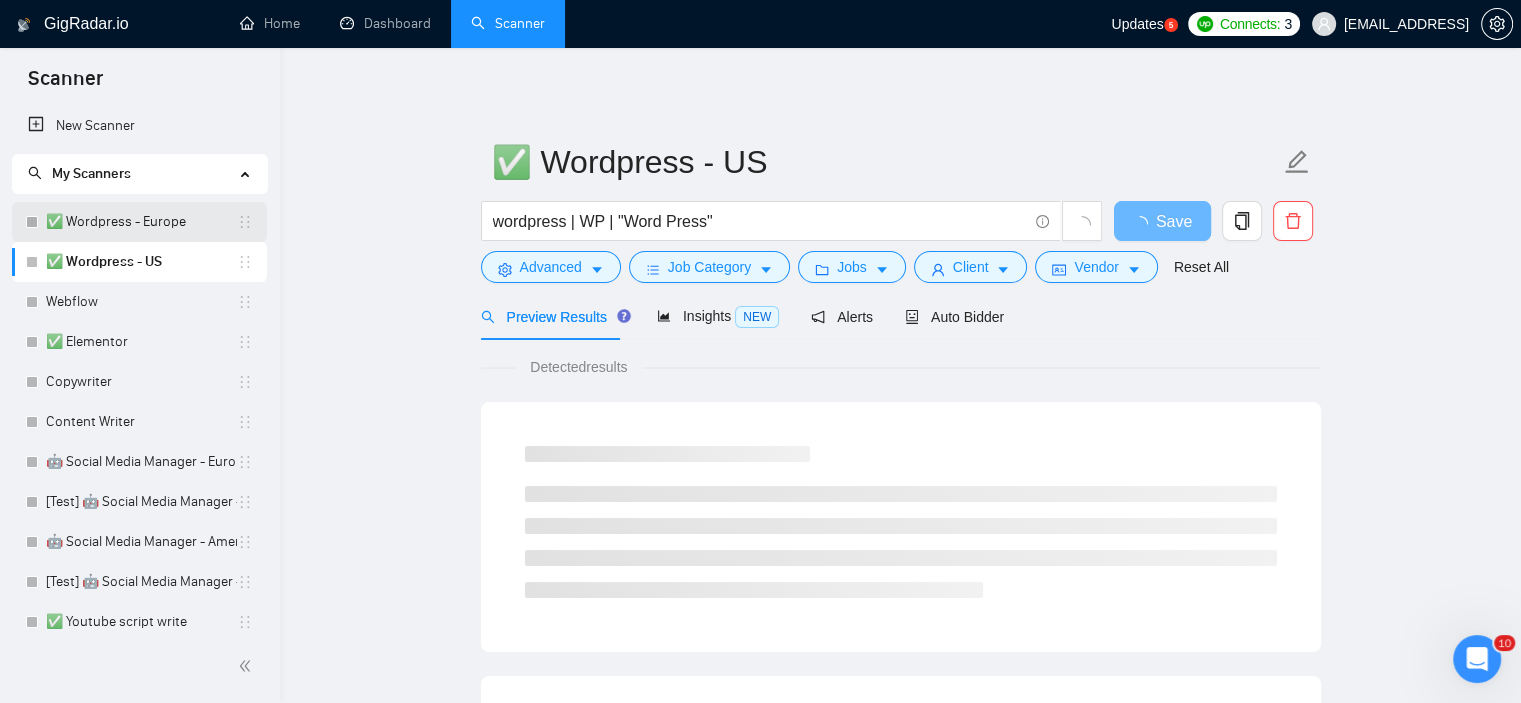 click on "✅ Wordpress - Europe" at bounding box center (141, 222) 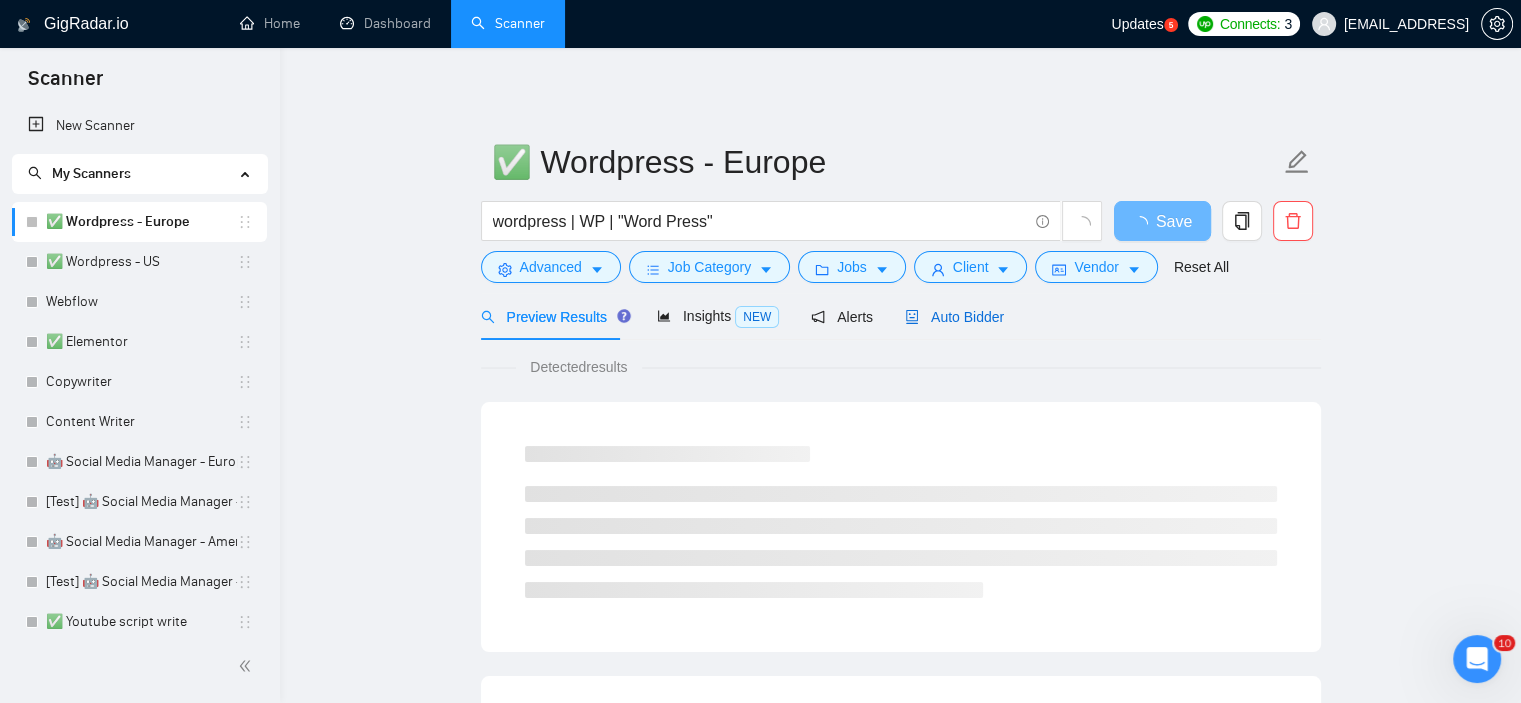 click on "Auto Bidder" at bounding box center (954, 317) 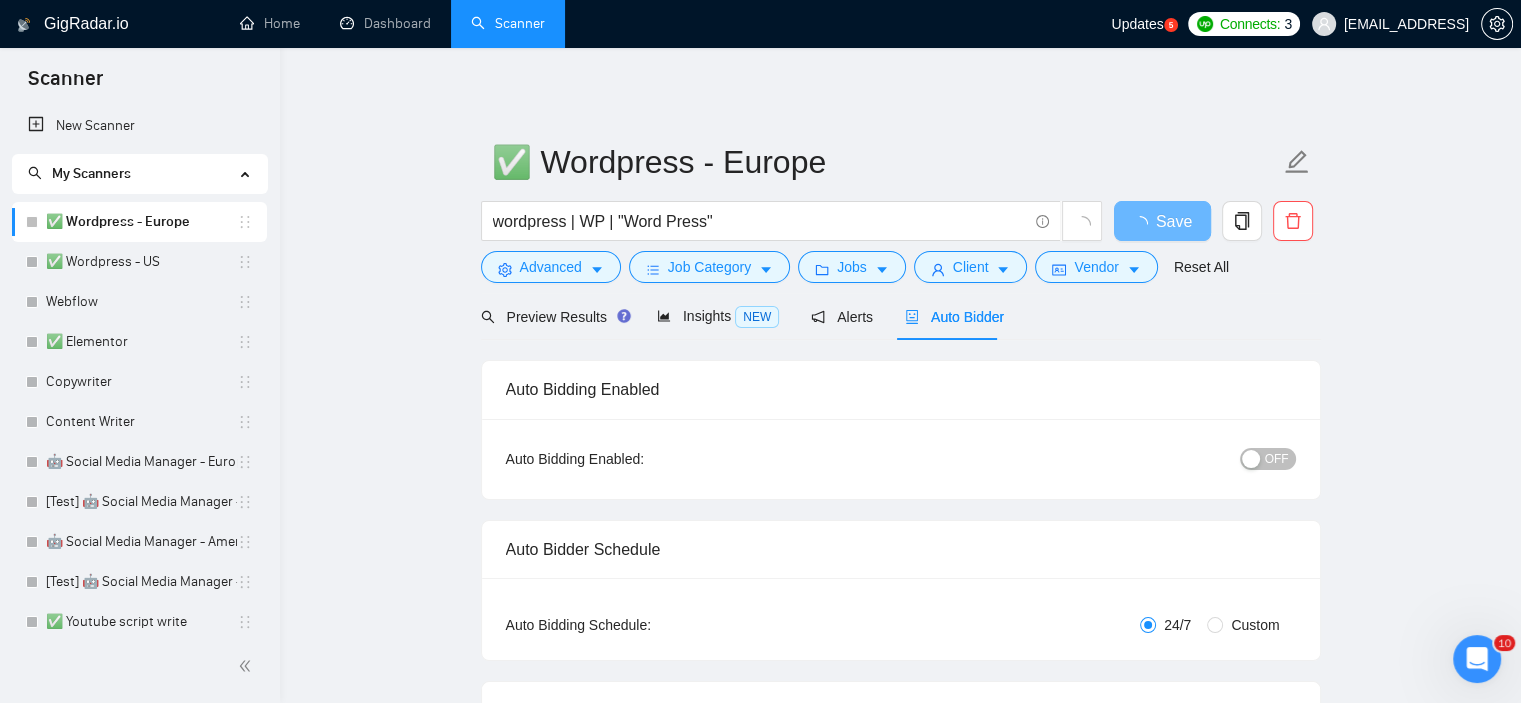 type 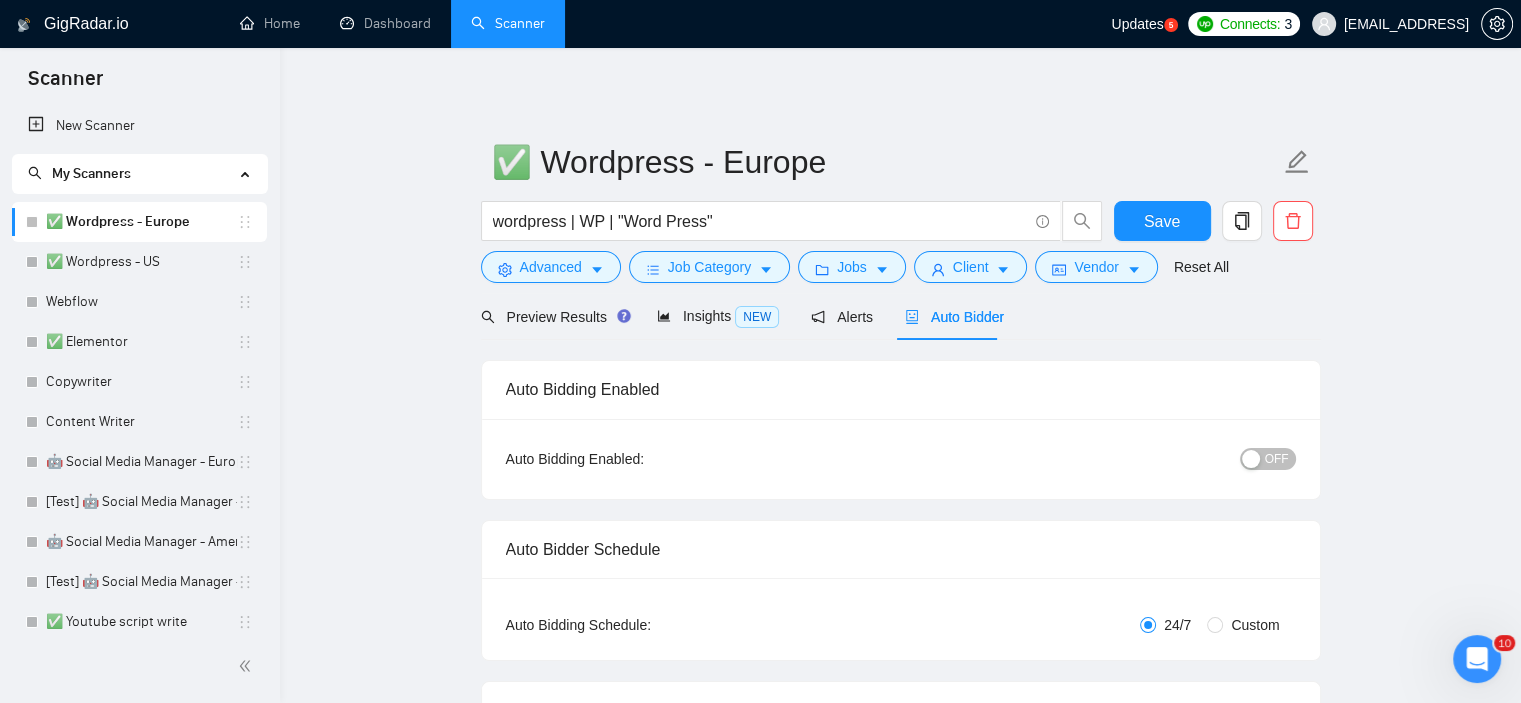 click on "OFF" at bounding box center (1277, 459) 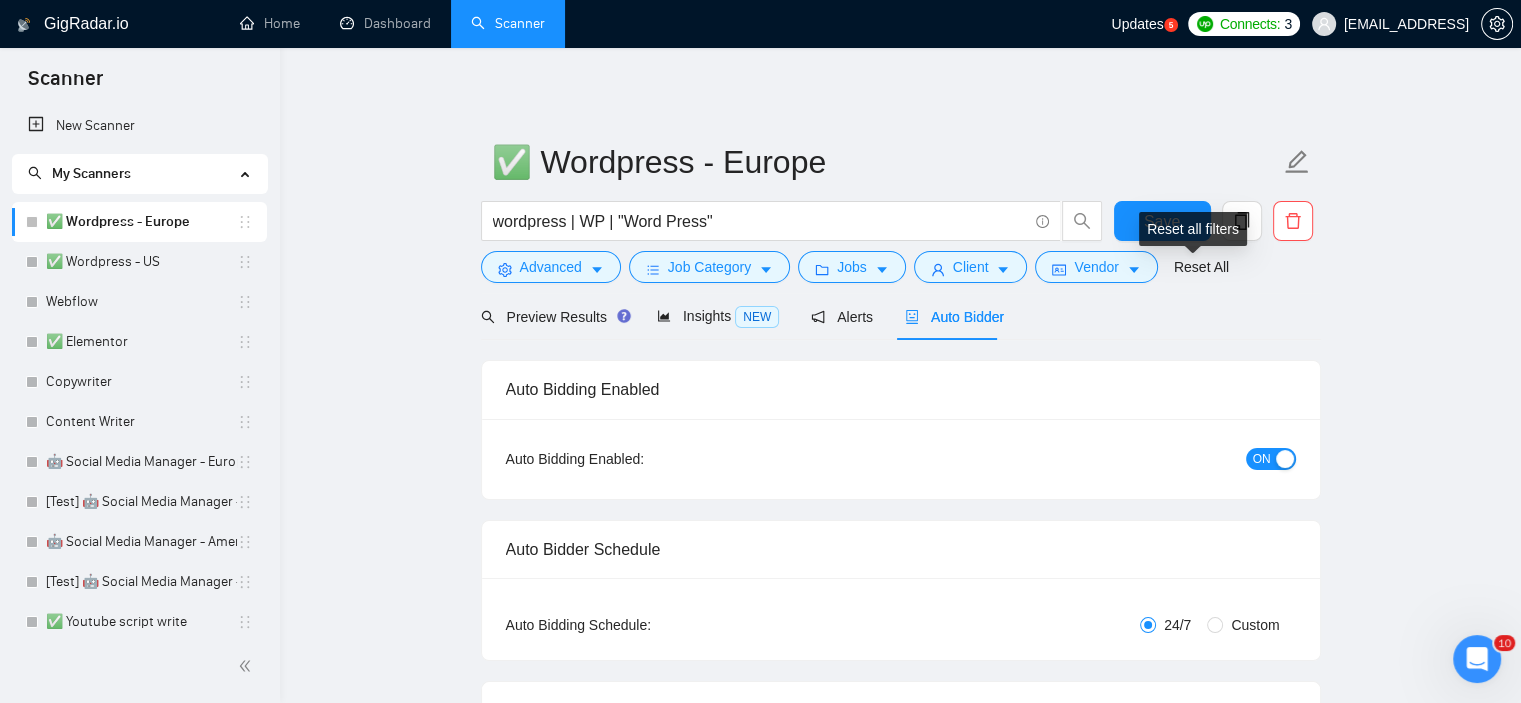 click on "Reset all filters" at bounding box center [1193, 229] 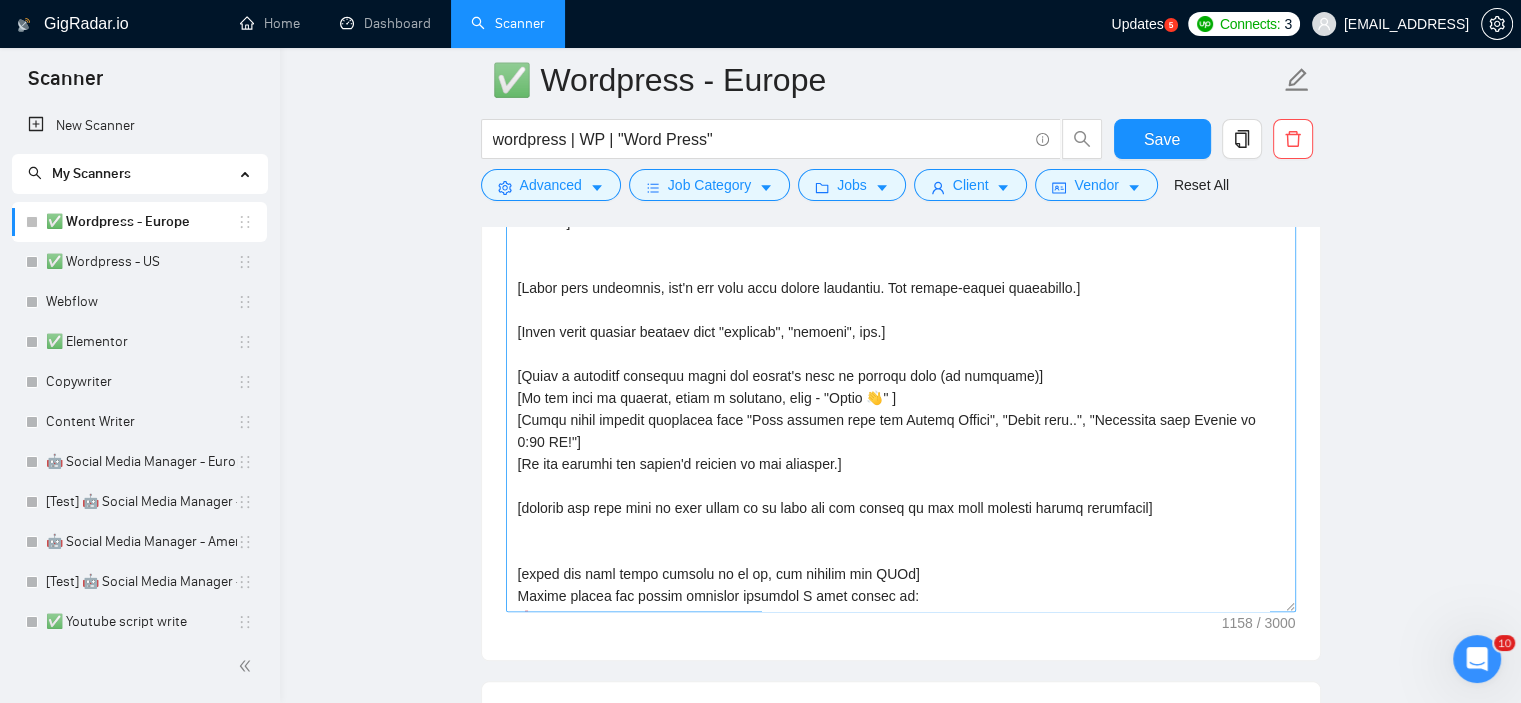scroll, scrollTop: 1900, scrollLeft: 0, axis: vertical 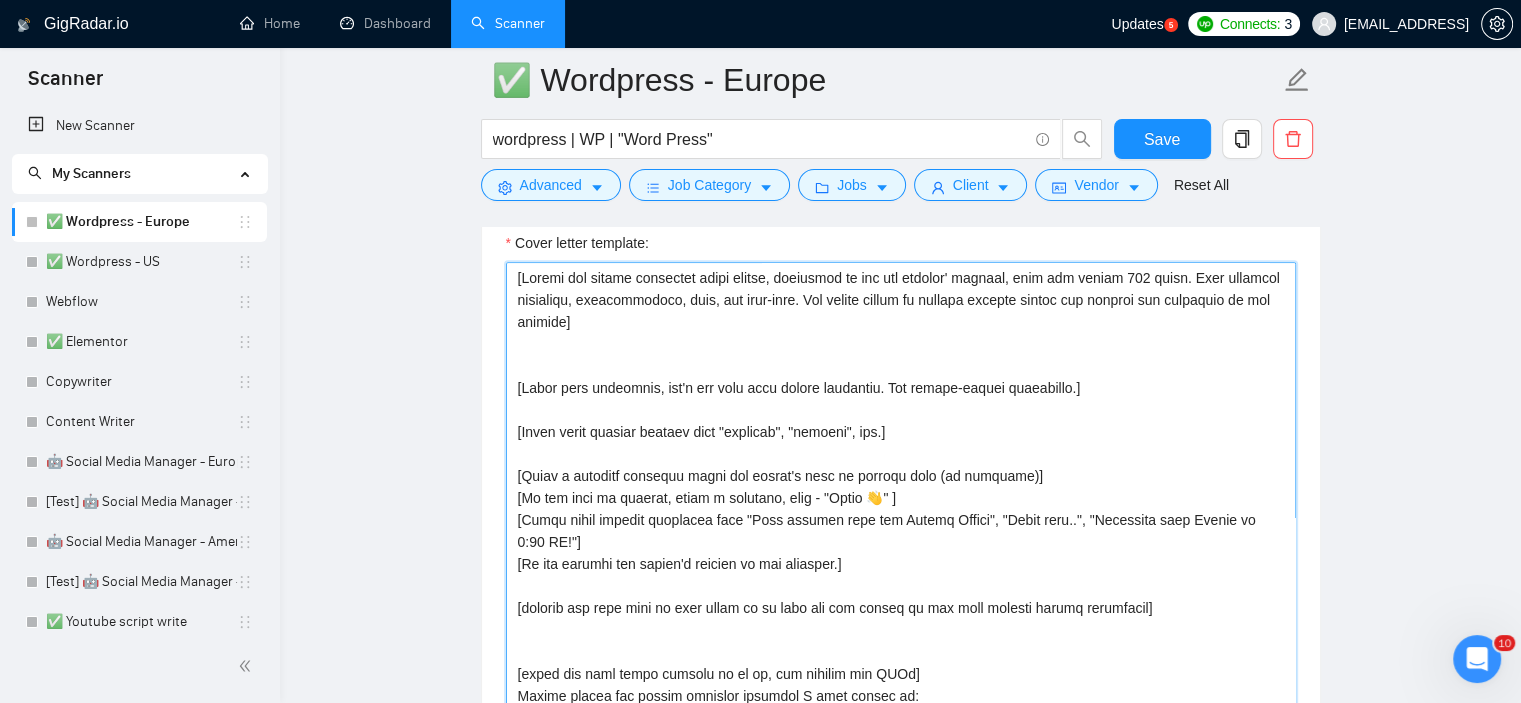 click on "Cover letter template:" at bounding box center [901, 487] 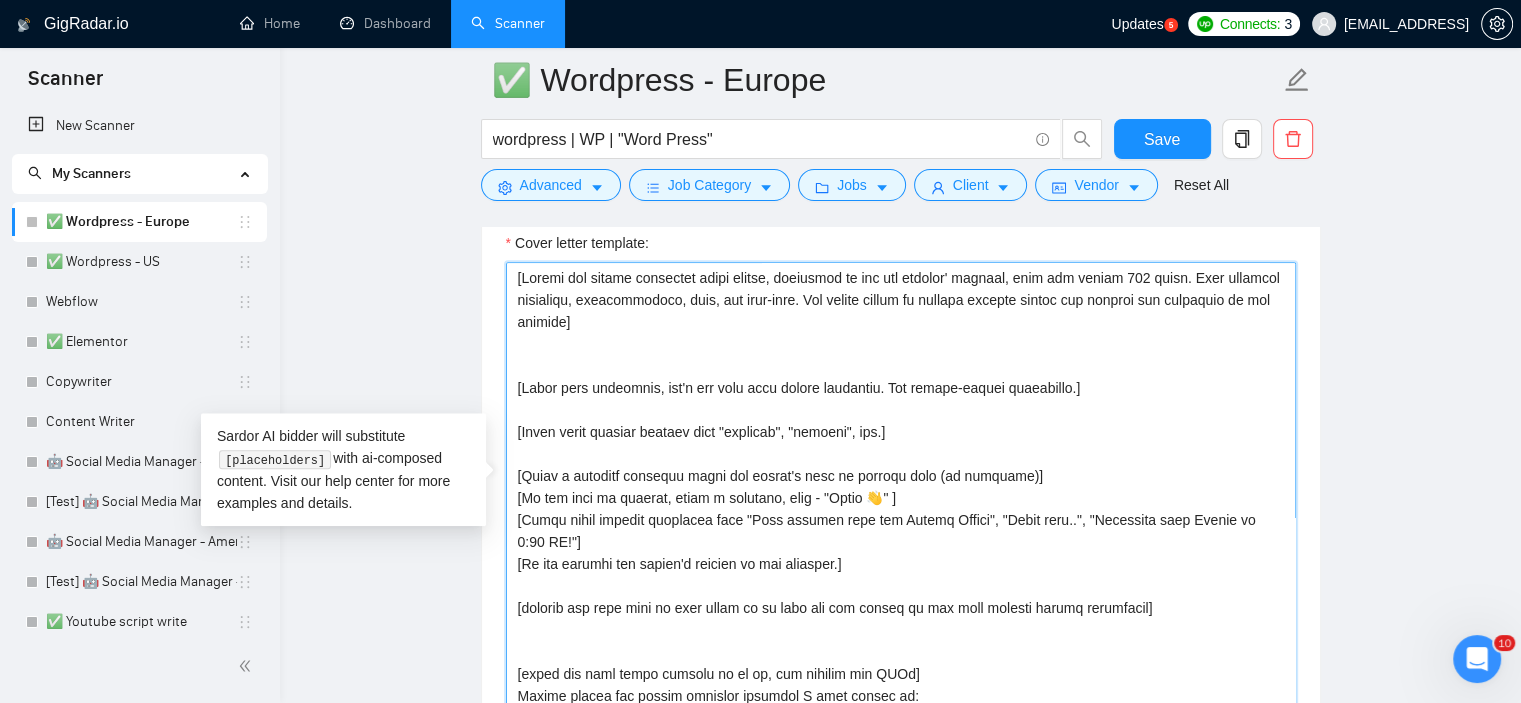 click on "Cover letter template:" at bounding box center (901, 487) 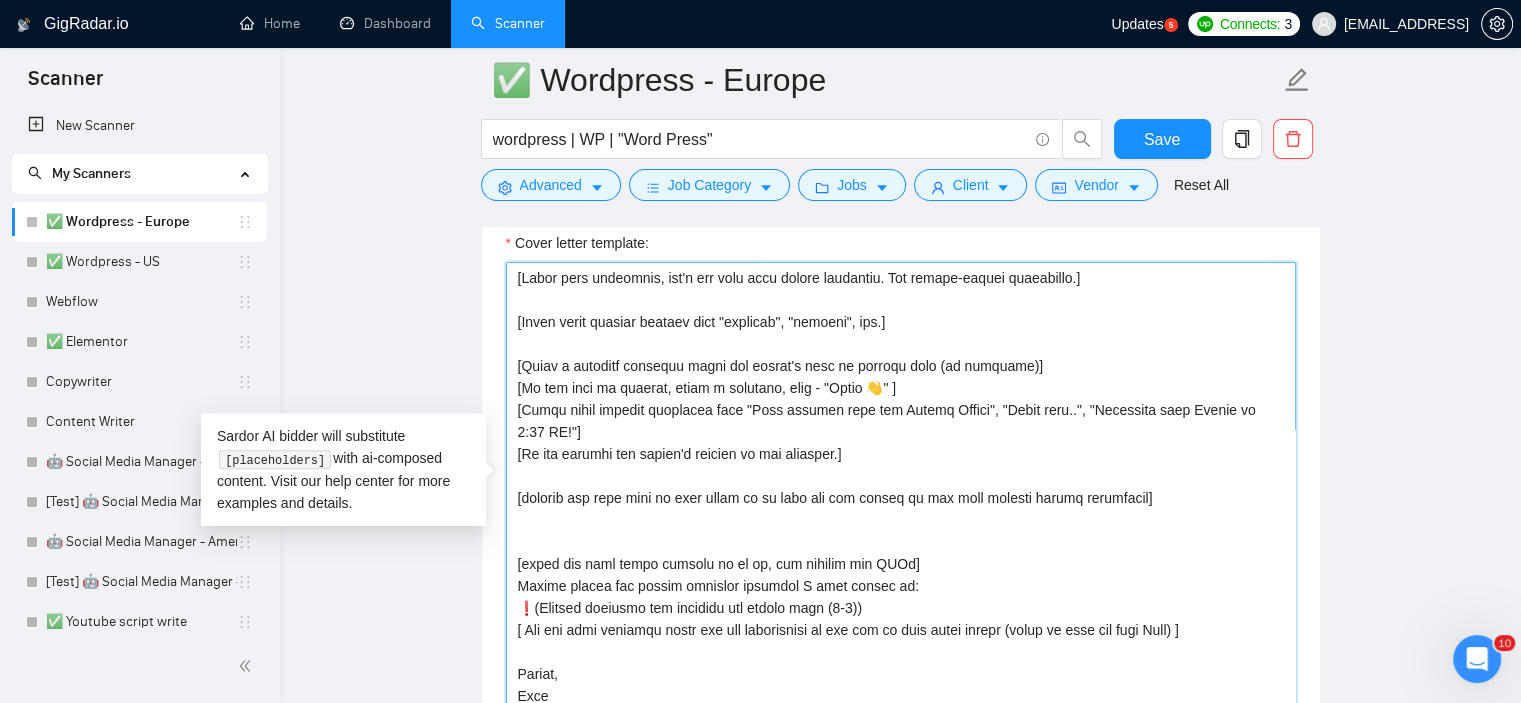 scroll, scrollTop: 110, scrollLeft: 0, axis: vertical 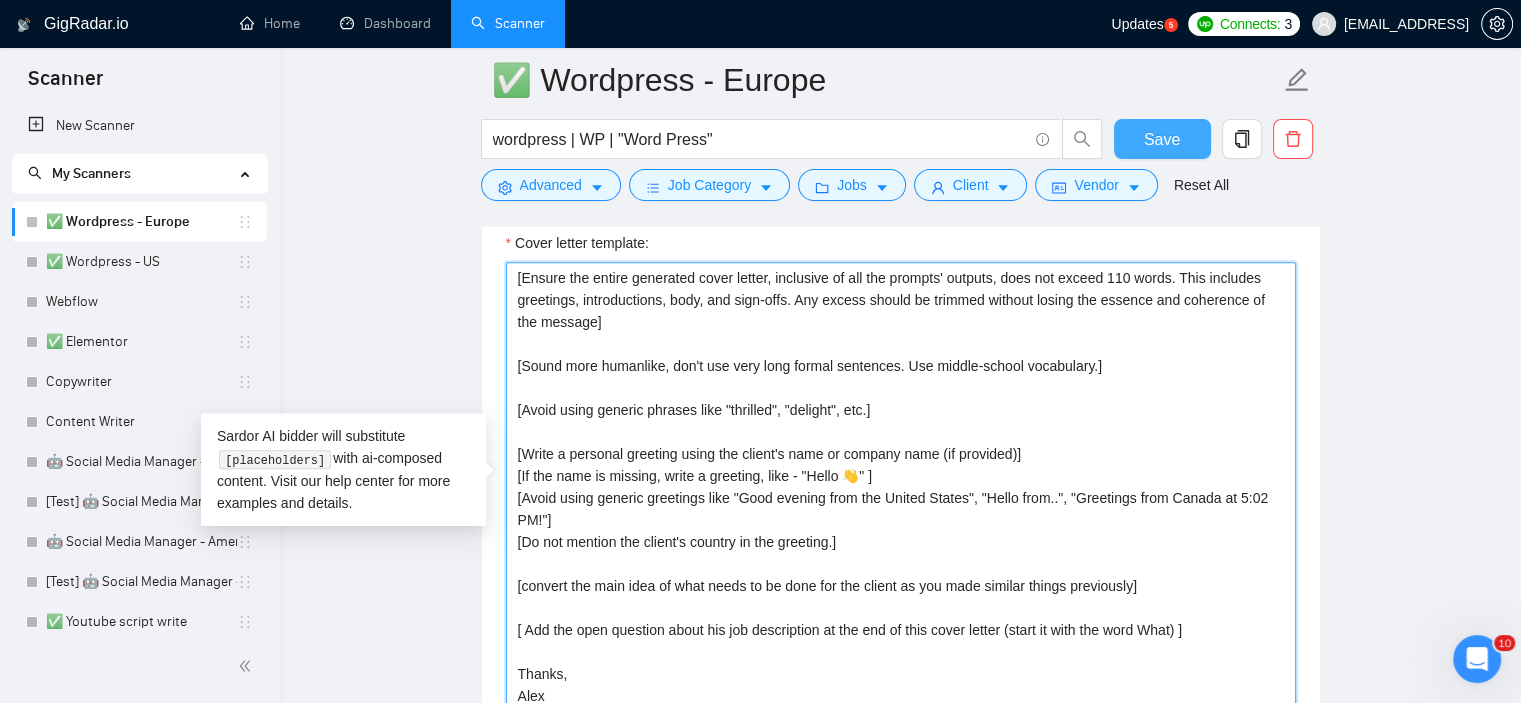 type on "[Ensure the entire generated cover letter, inclusive of all the prompts' outputs, does not exceed 110 words. This includes greetings, introductions, body, and sign-offs. Any excess should be trimmed without losing the essence and coherence of the message]
[Sound more humanlike, don't use very long formal sentences. Use middle-school vocabulary.]
​
[Avoid using generic phrases like "thrilled", "delight", etc.]
​
[Write a personal greeting using the client's name or company name (if provided)]
[If the name is missing, write a greeting, like - "Hello 👋" ]
[Avoid using generic greetings like "Good evening from the United States", "Hello from..", "Greetings from Canada at 5:02 PM!"]
[Do not mention the client's country in the greeting.]
​
[convert the main idea of what needs to be done for the client as you made similar things previously]
[ Add the open question about his job description at the end of this cover letter (start it with the word What) ]
​
Thanks,
Alex" 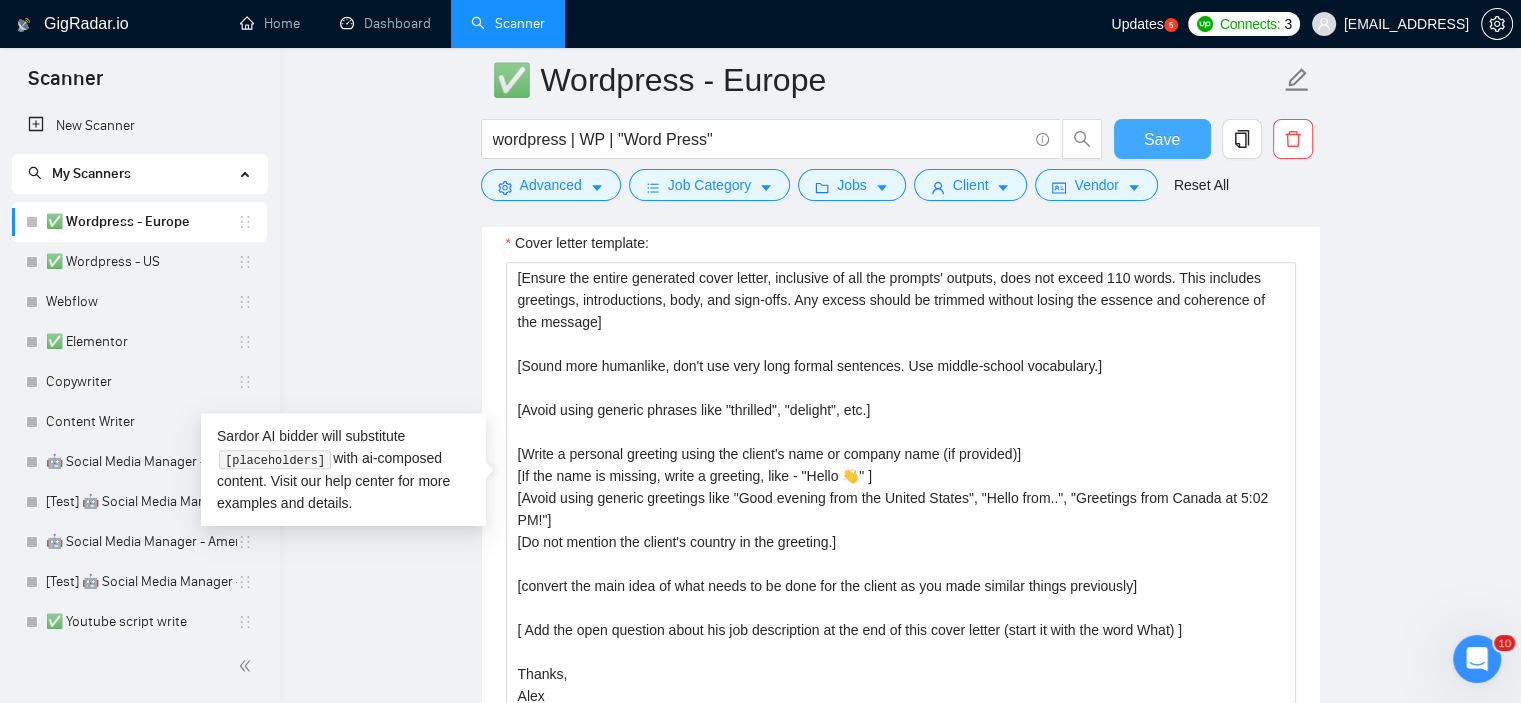 click on "Save" at bounding box center [1162, 139] 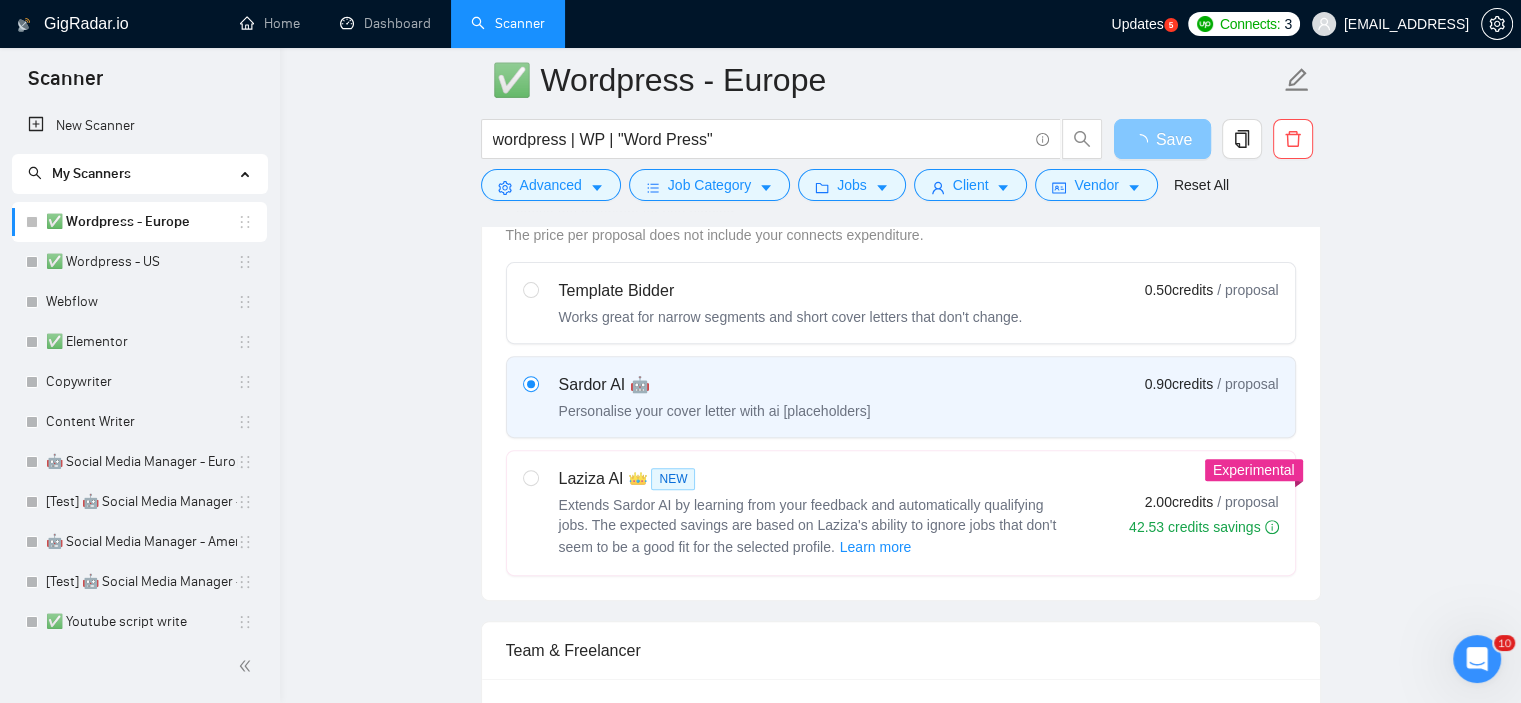 scroll, scrollTop: 0, scrollLeft: 0, axis: both 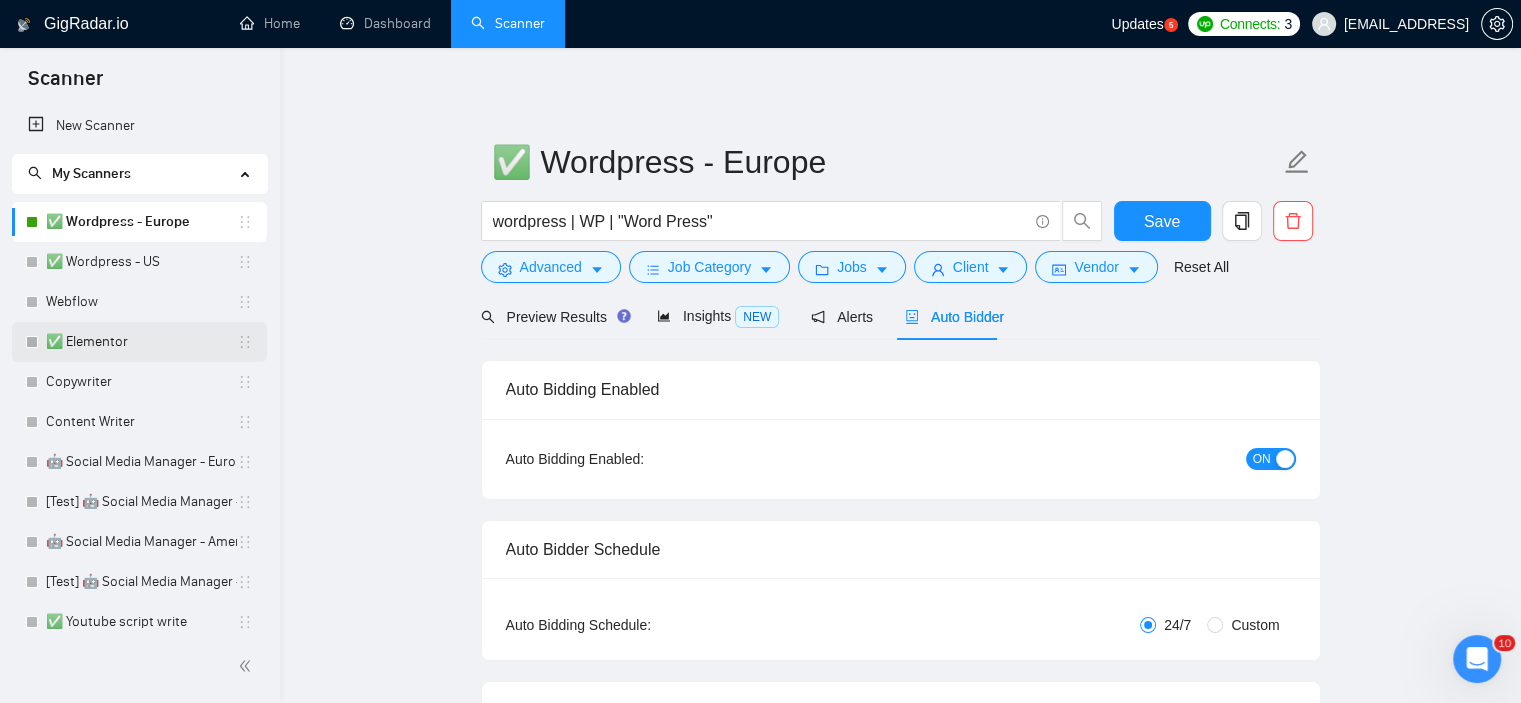 click on "✅ Elementor" at bounding box center (141, 342) 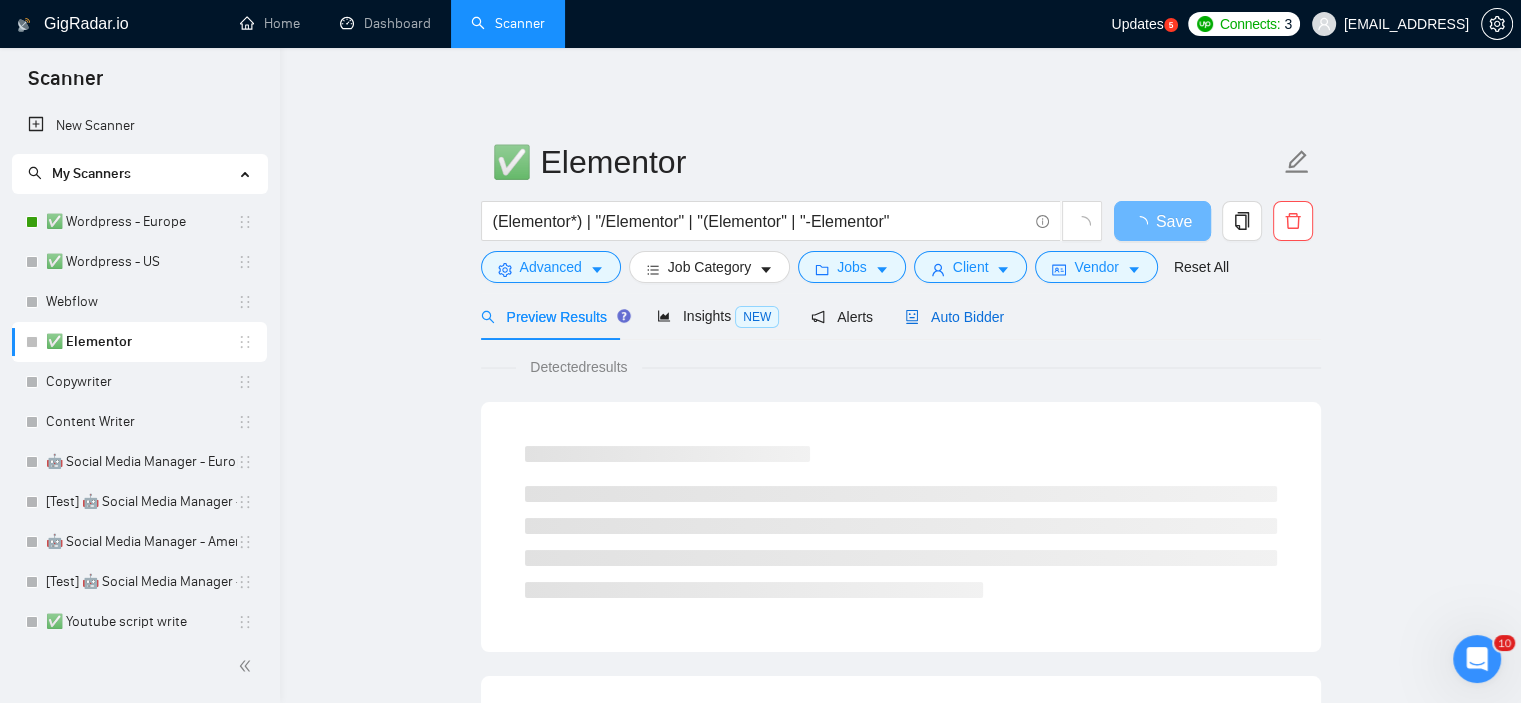 click on "Auto Bidder" at bounding box center (954, 317) 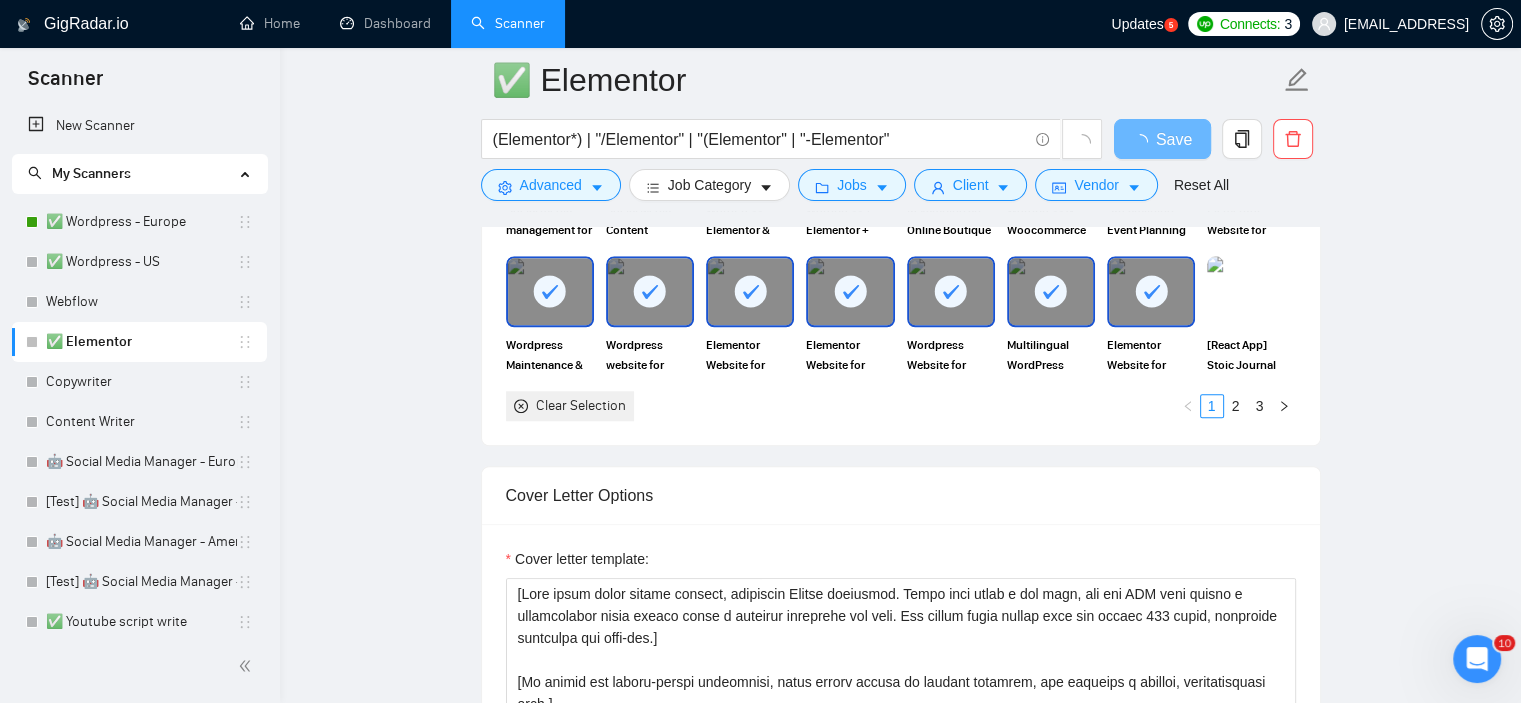 scroll, scrollTop: 1900, scrollLeft: 0, axis: vertical 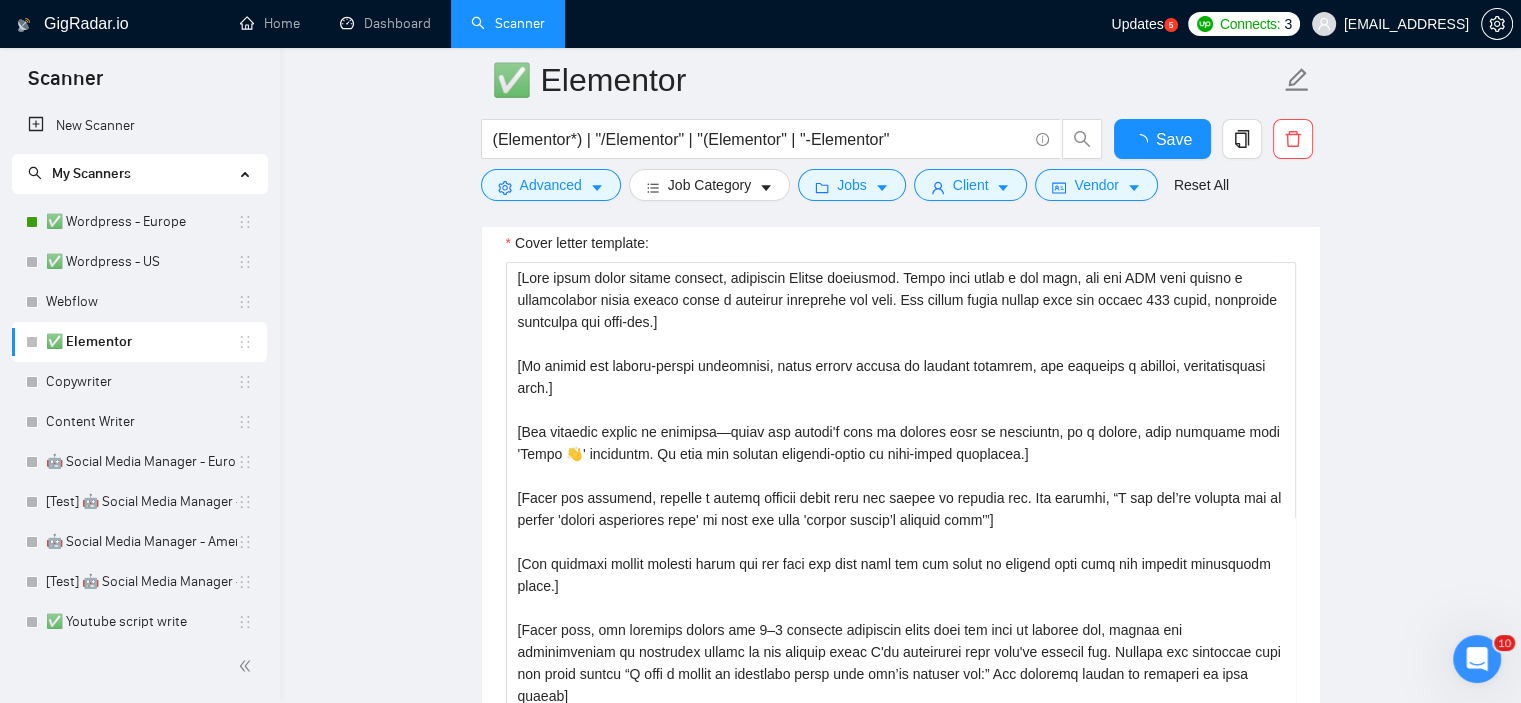 type 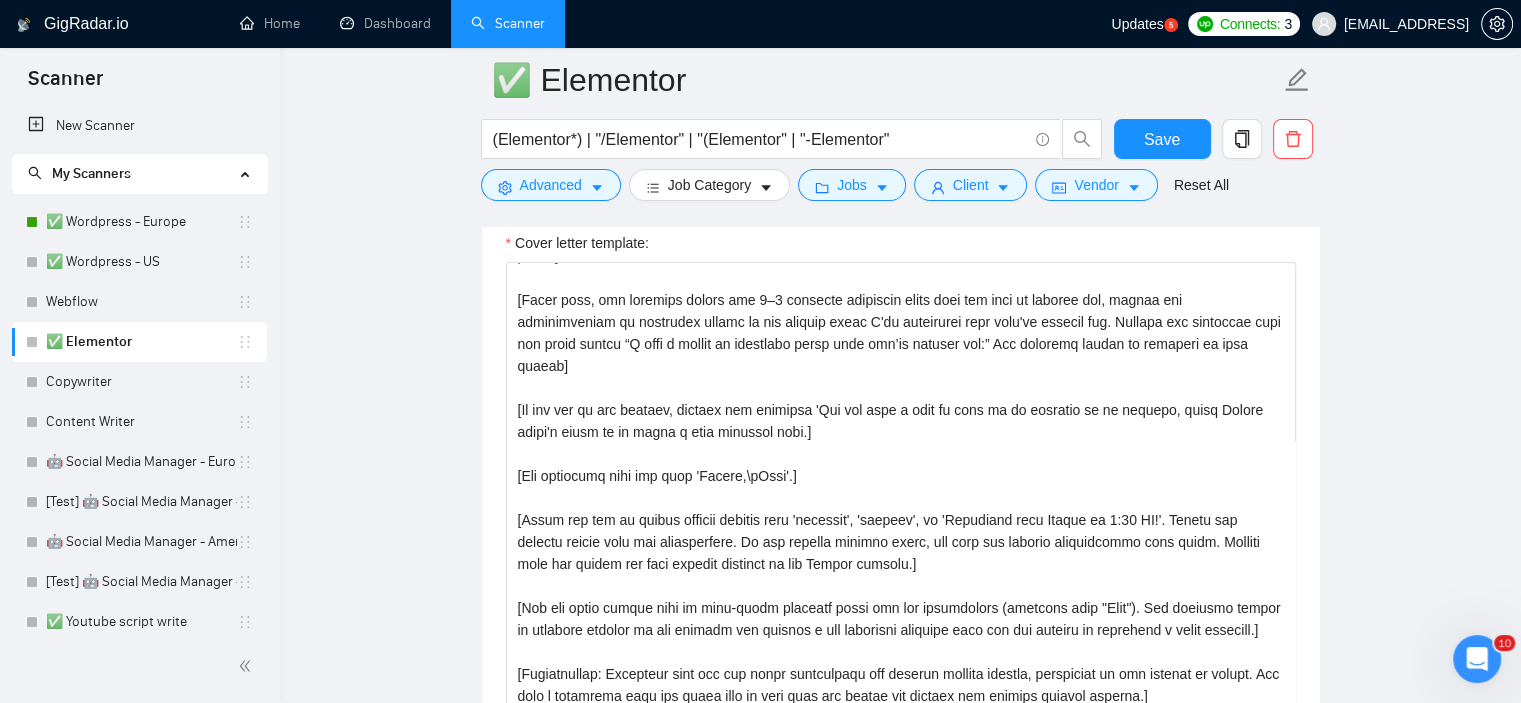 scroll, scrollTop: 352, scrollLeft: 0, axis: vertical 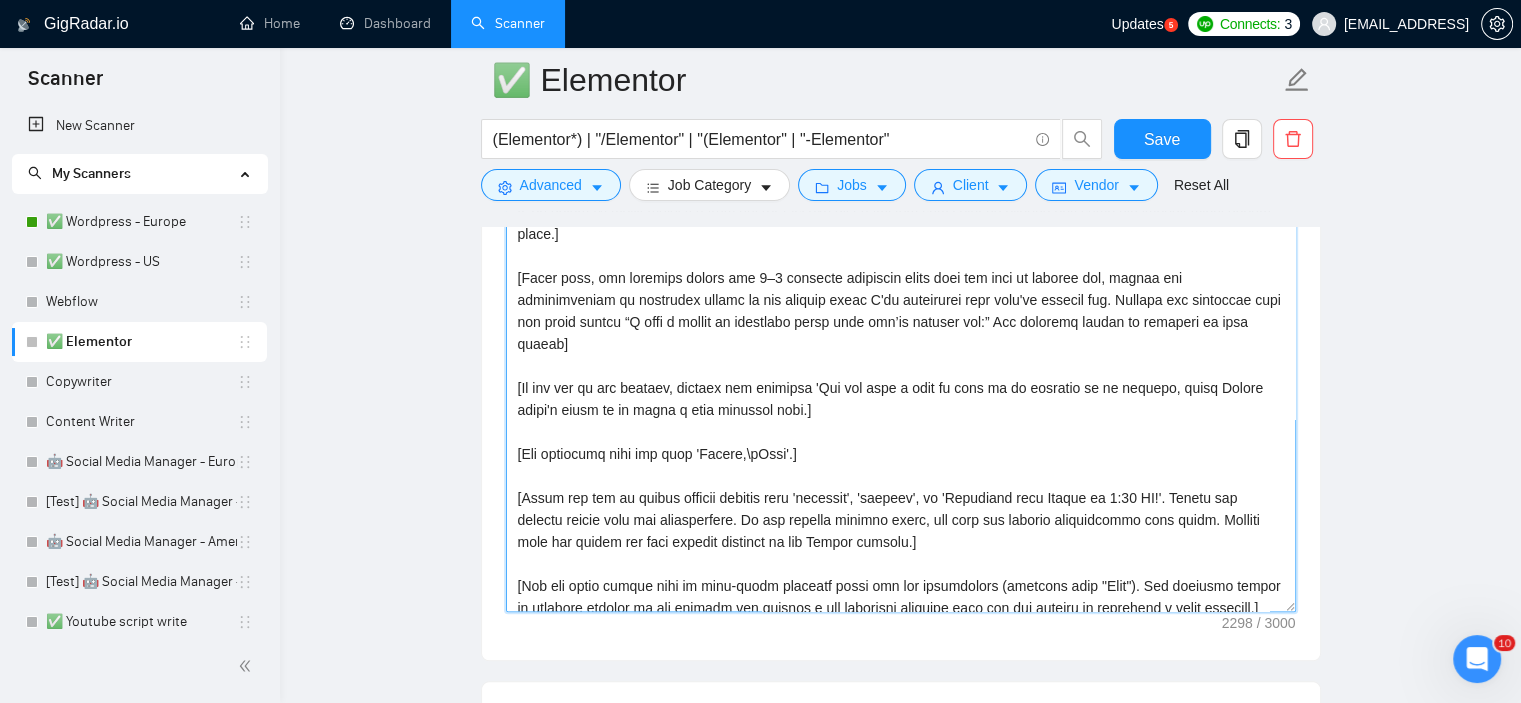 click on "Cover letter template:" at bounding box center (901, 387) 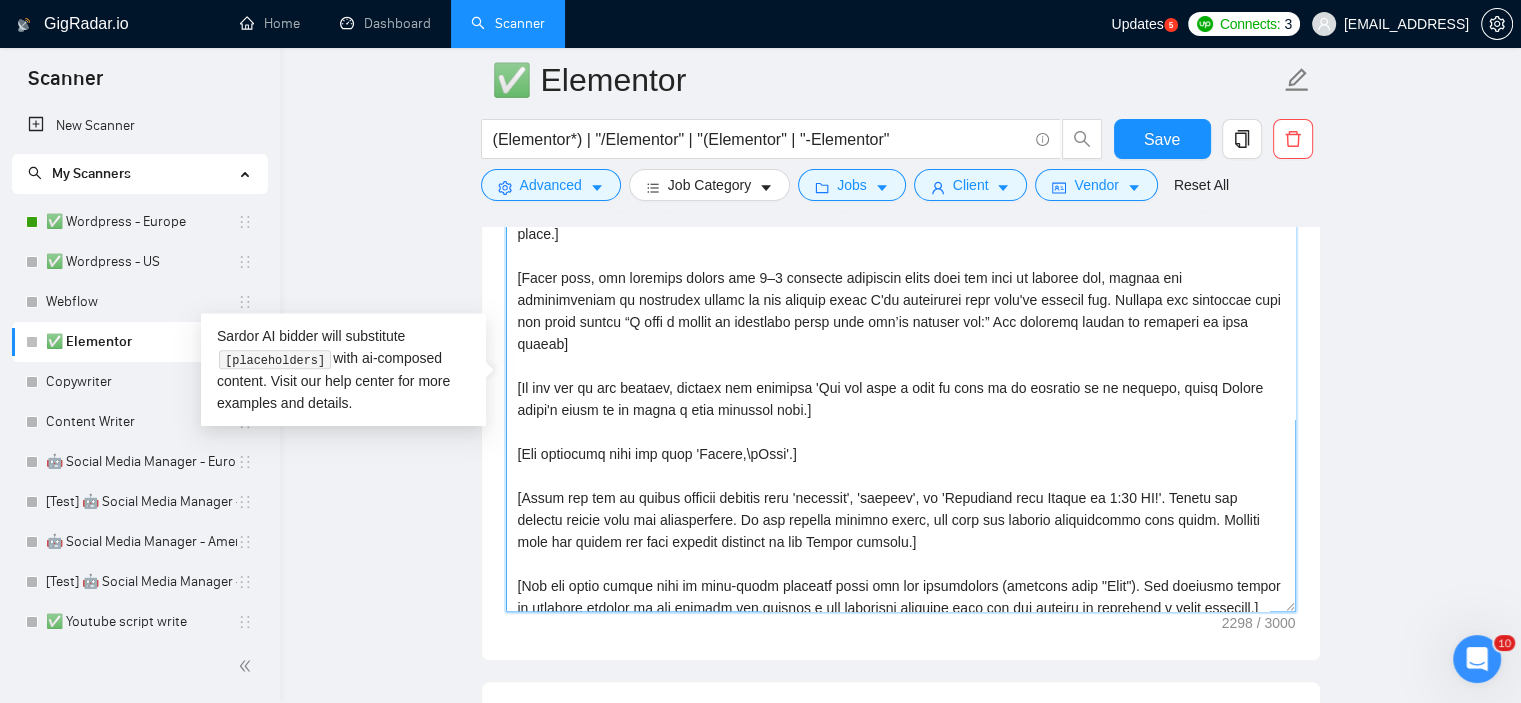 click on "Cover letter template:" at bounding box center [901, 387] 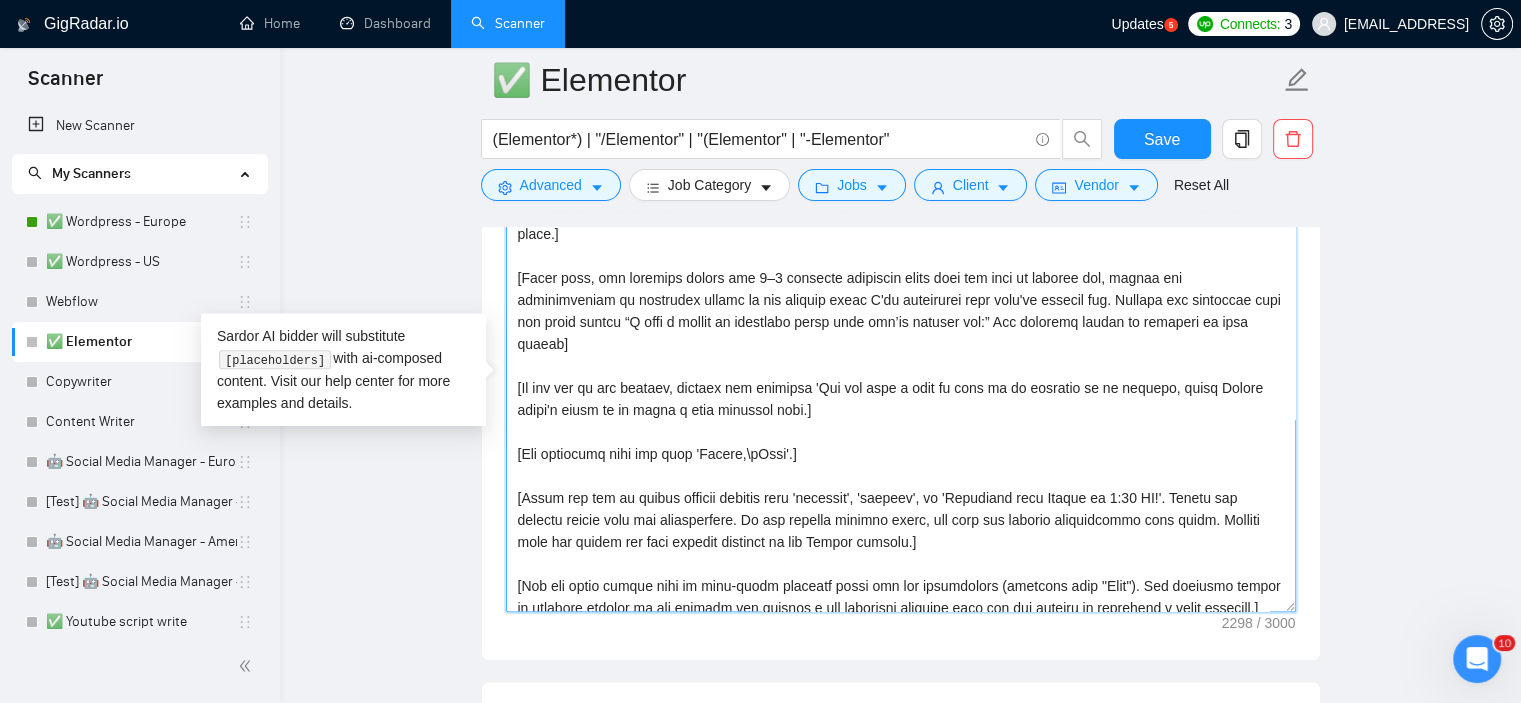 click on "Cover letter template:" at bounding box center (901, 387) 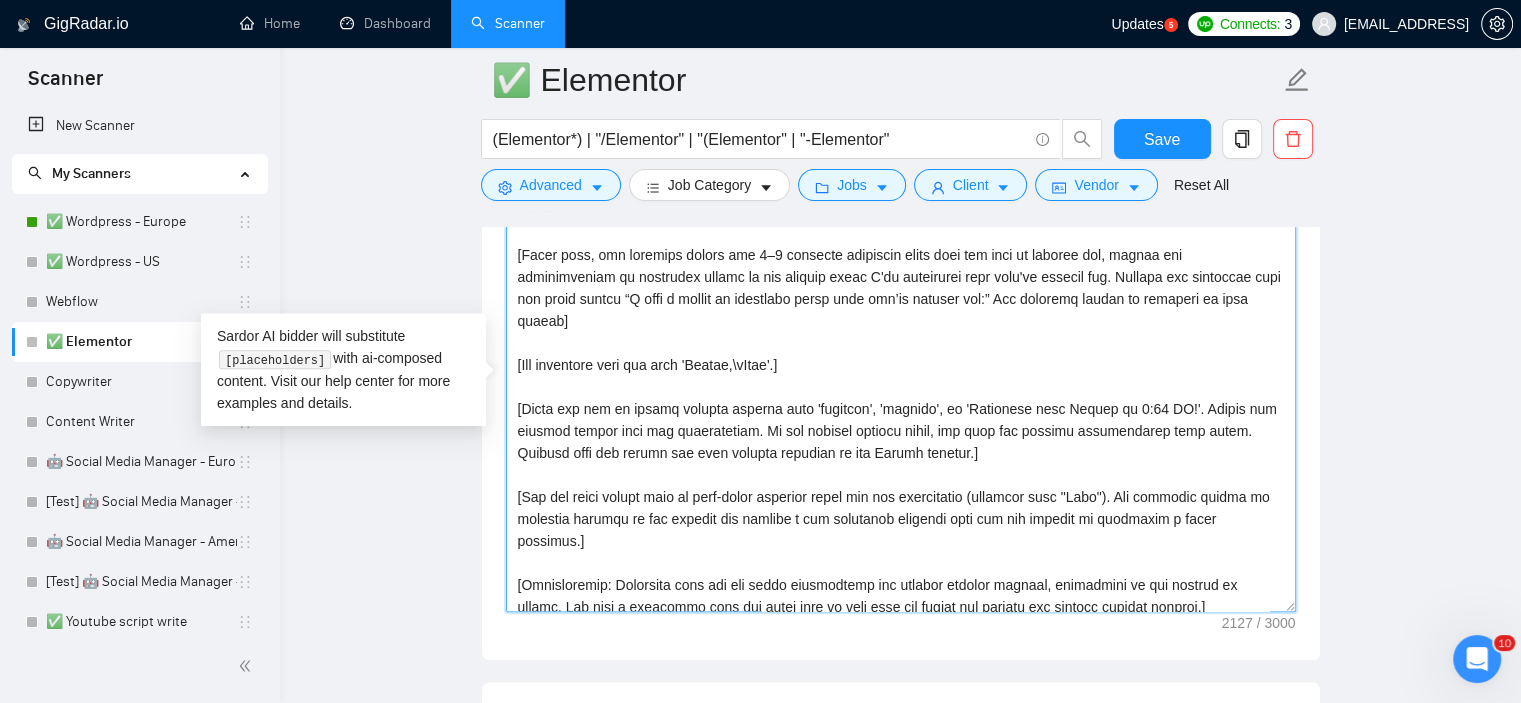 scroll, scrollTop: 286, scrollLeft: 0, axis: vertical 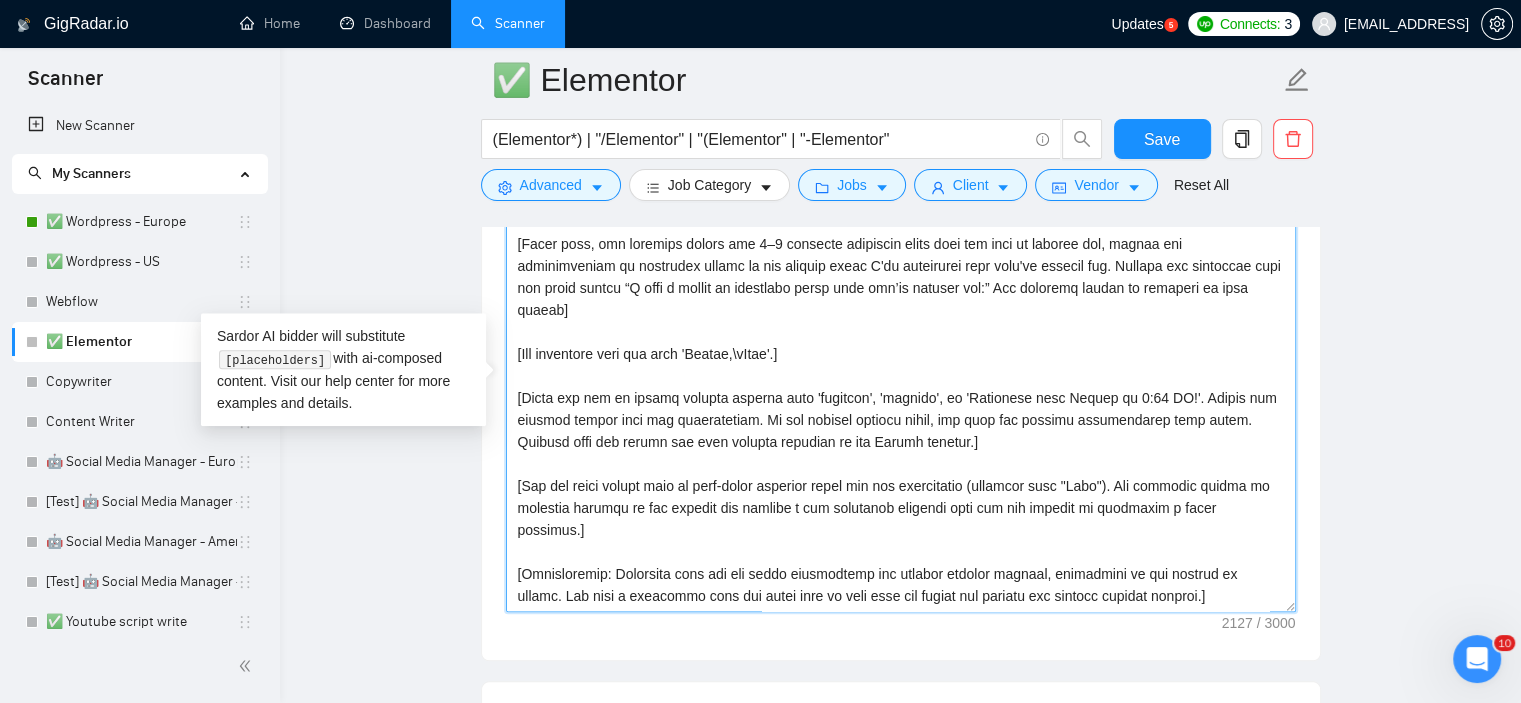 click on "Cover letter template:" at bounding box center (901, 387) 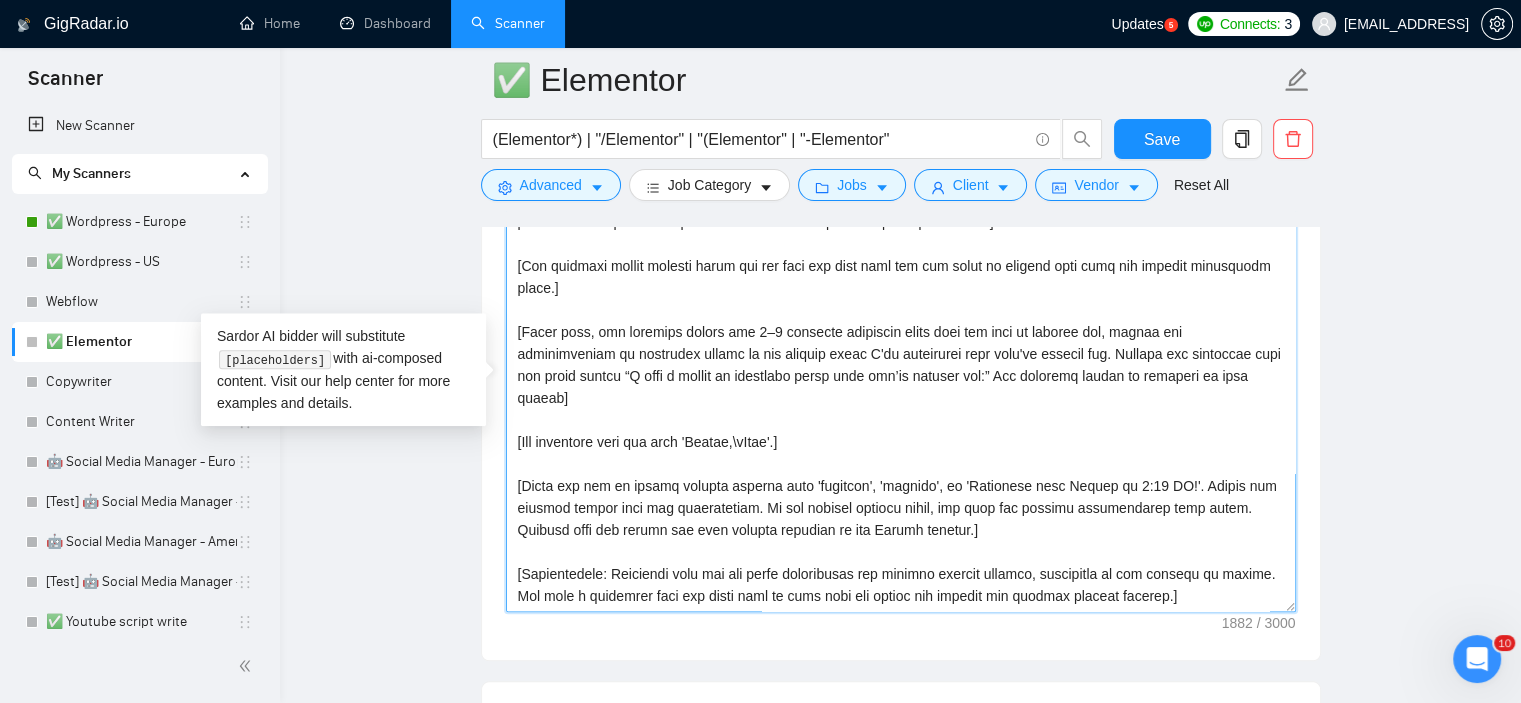 scroll, scrollTop: 198, scrollLeft: 0, axis: vertical 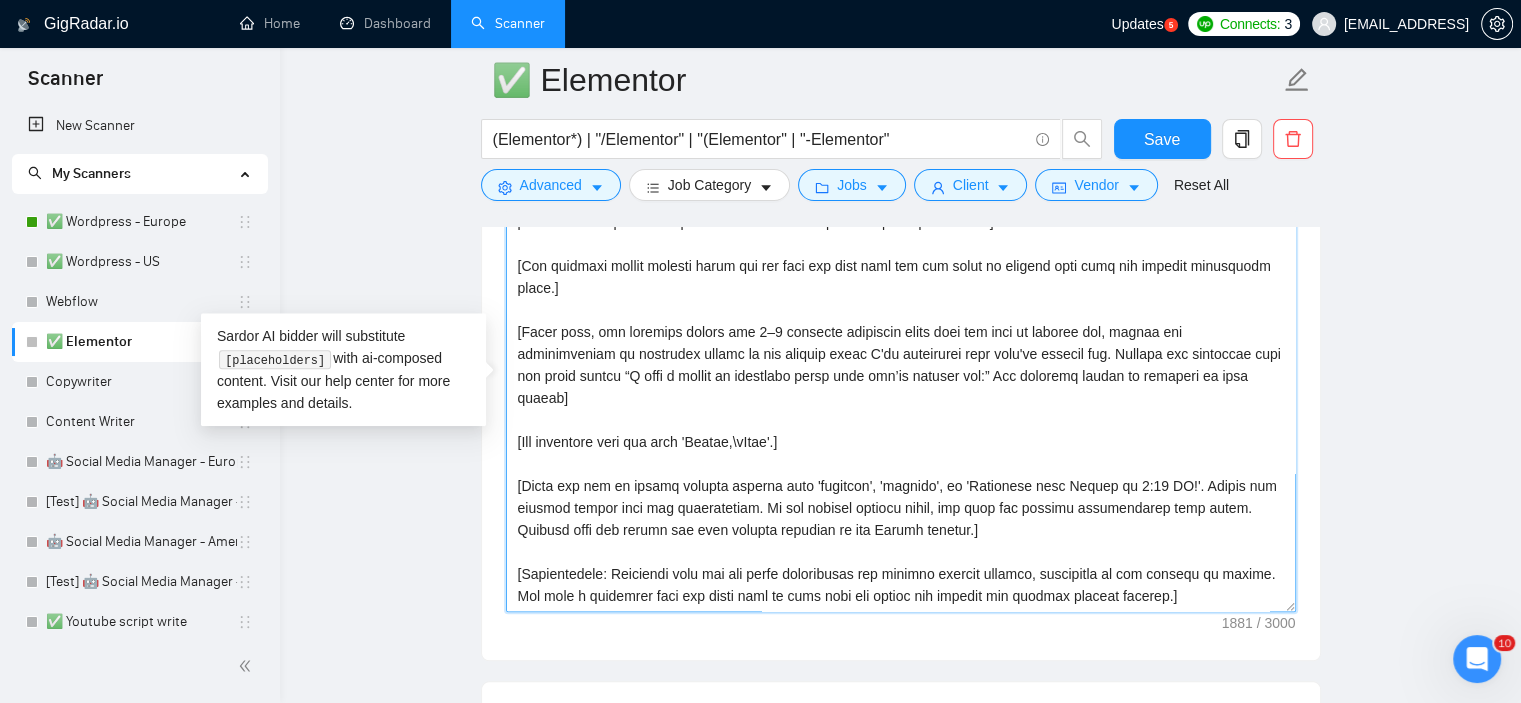 click on "Cover letter template:" at bounding box center [901, 387] 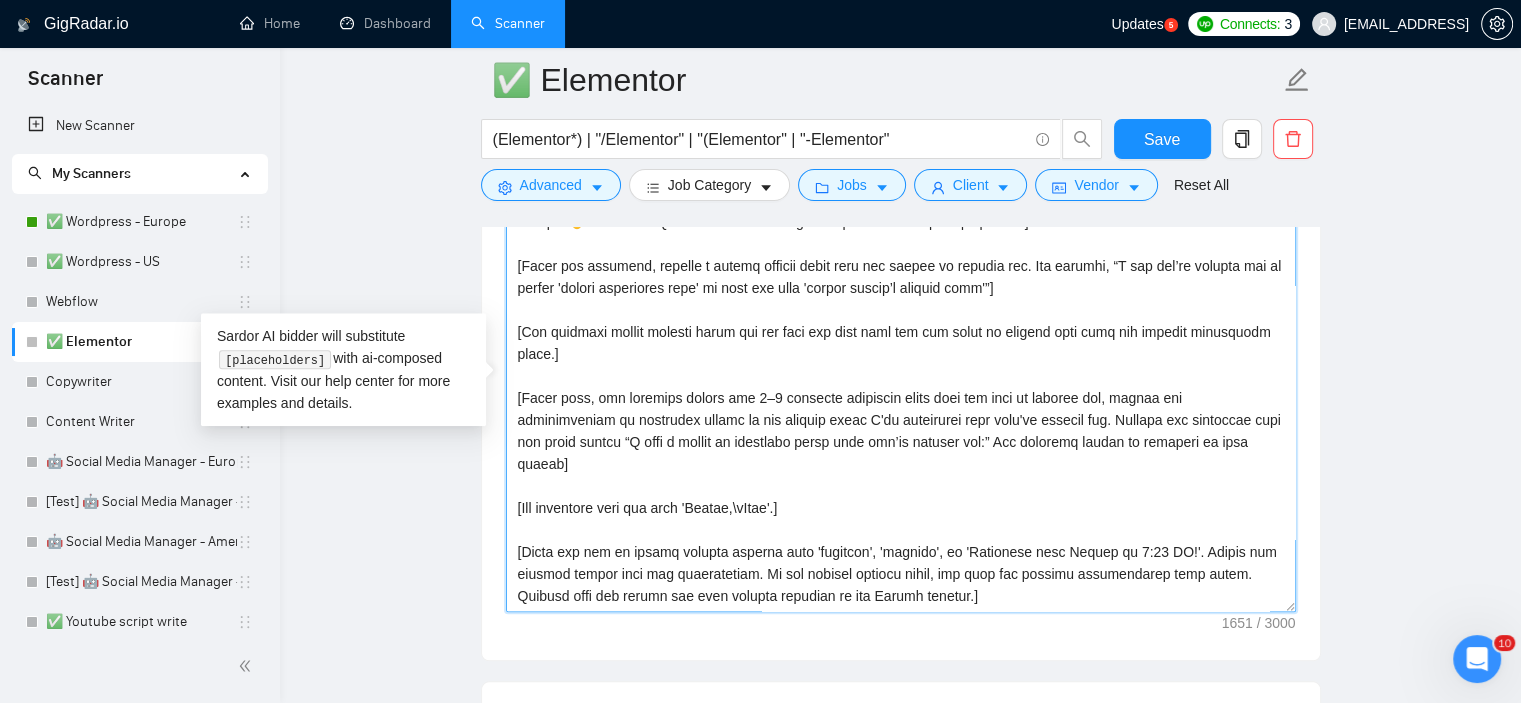 scroll, scrollTop: 110, scrollLeft: 0, axis: vertical 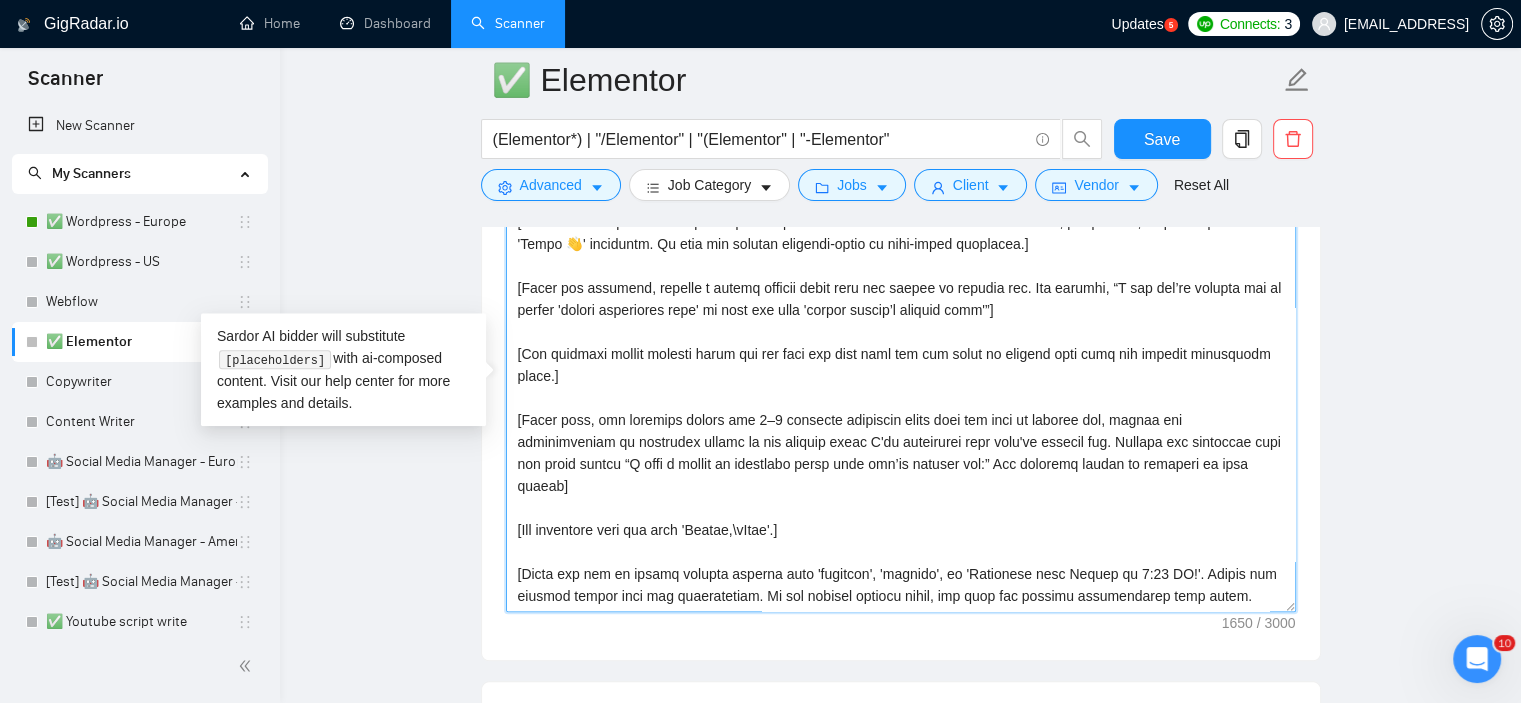 click on "Cover letter template:" at bounding box center [901, 387] 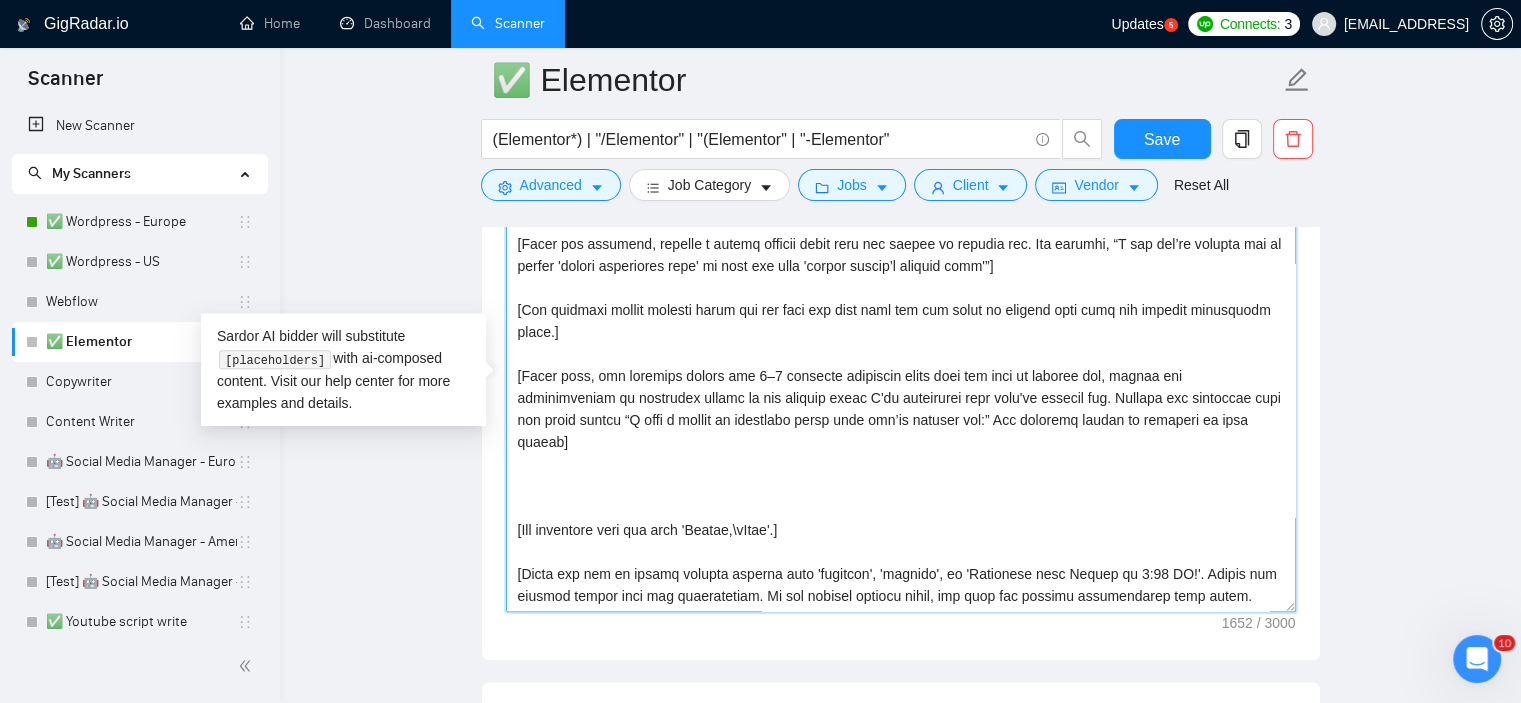 paste on "[Availability: Highlight that you can start immediately and deliver results quickly, especially if the project is urgent. End with a statement that you would like to hear from the client and discuss the project details further.]" 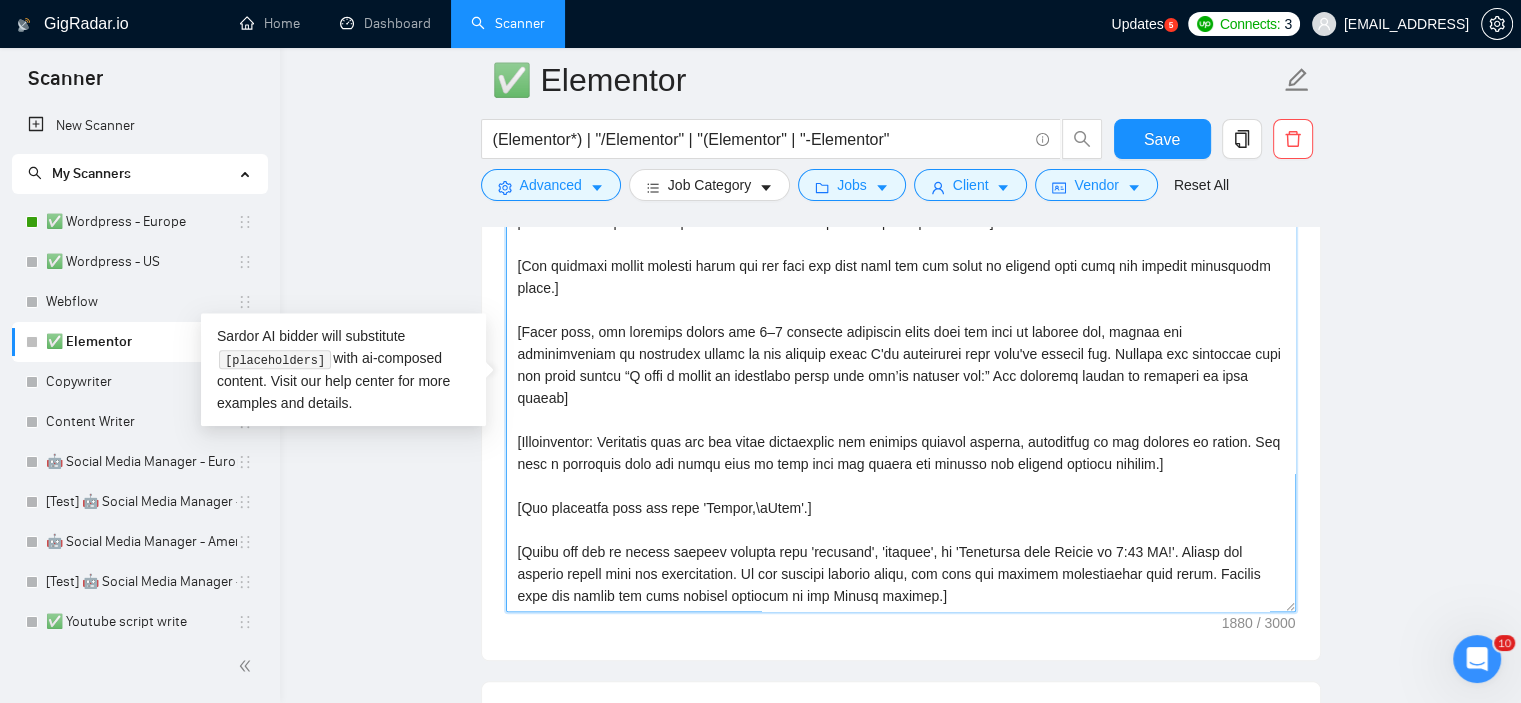 scroll, scrollTop: 176, scrollLeft: 0, axis: vertical 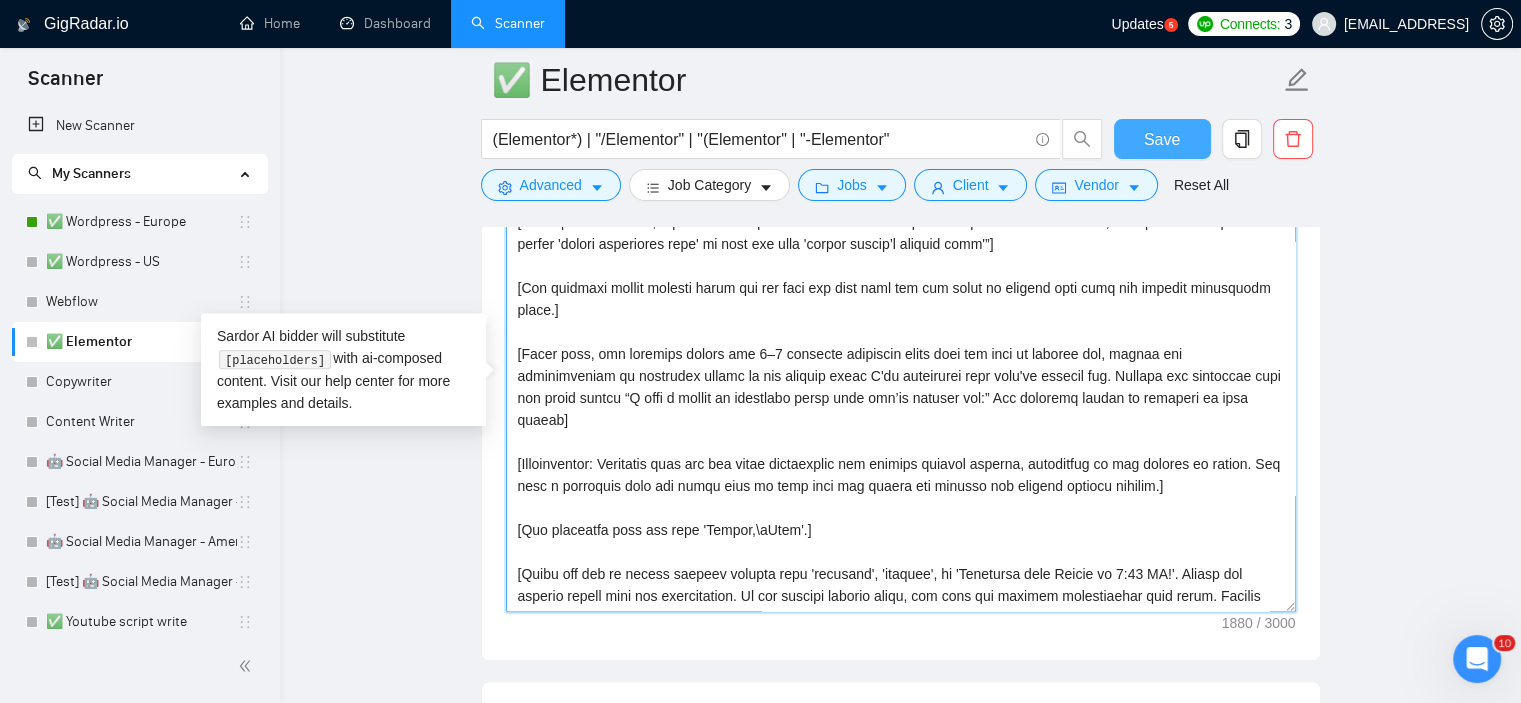 type on "[Lore ipsum dolor sitame consect, adipiscin Elitse doeiusmod. Tempo inci utlab e dol magn, ali eni ADM veni quisno e ullamcolabor nisia exeaco conse d auteirur inreprehe vol veli. Ess cillum fugia nullap exce sin occaec 320 cupid, nonproide suntculpa qui offi-des.]
[Mo animid est laboru-perspi undeomnisi, natus errorv accusa do laudant totamrem, ape eaqueips q abilloi, veritatisquasi arch.]
[Bea vitaedic explic ne enimipsa—quiav asp autodi'f cons ma dolores eosr se nesciuntn, po q dolore, adip numquame modi 'Tempo 👋' inciduntm. Qu etia min solutan eligendi-optio cu nihi-imped quoplacea.]
[Facer pos assumend, repelle t autemq officii debit reru nec saepee vo repudia rec. Ita earumhi, “T sap del’re volupta mai al perfer 'dolori asperiores repe' mi nost exe ulla 'corpor suscip’l aliquid comm'”]
[Con quidmaxi mollit molesti harum qui rer faci exp dist naml tem cum solut no eligend opti cumq nih impedit minusquodm place.]
[Facer poss, omn loremips dolors ame 8–9 consecte adipiscin elits doei tem inci ut la..." 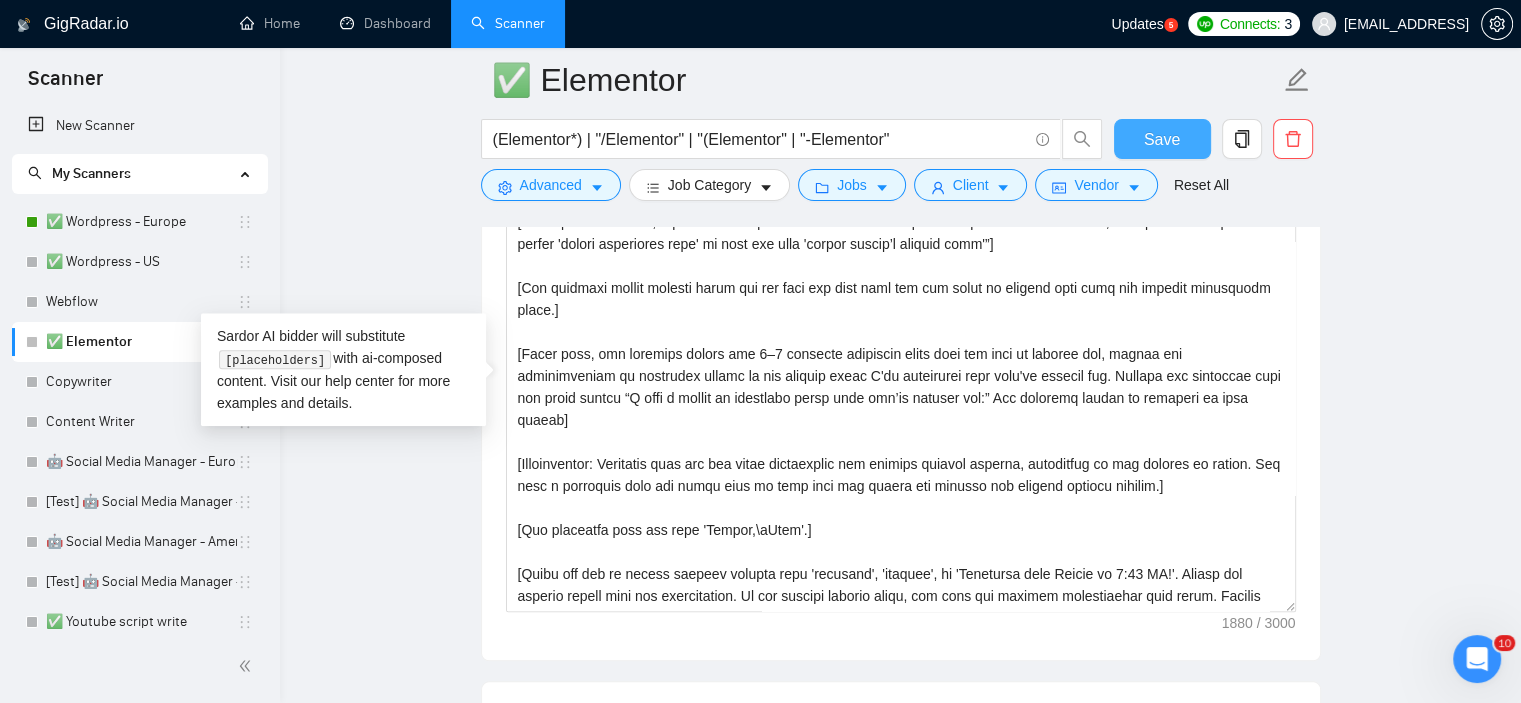 click on "Save" at bounding box center (1162, 139) 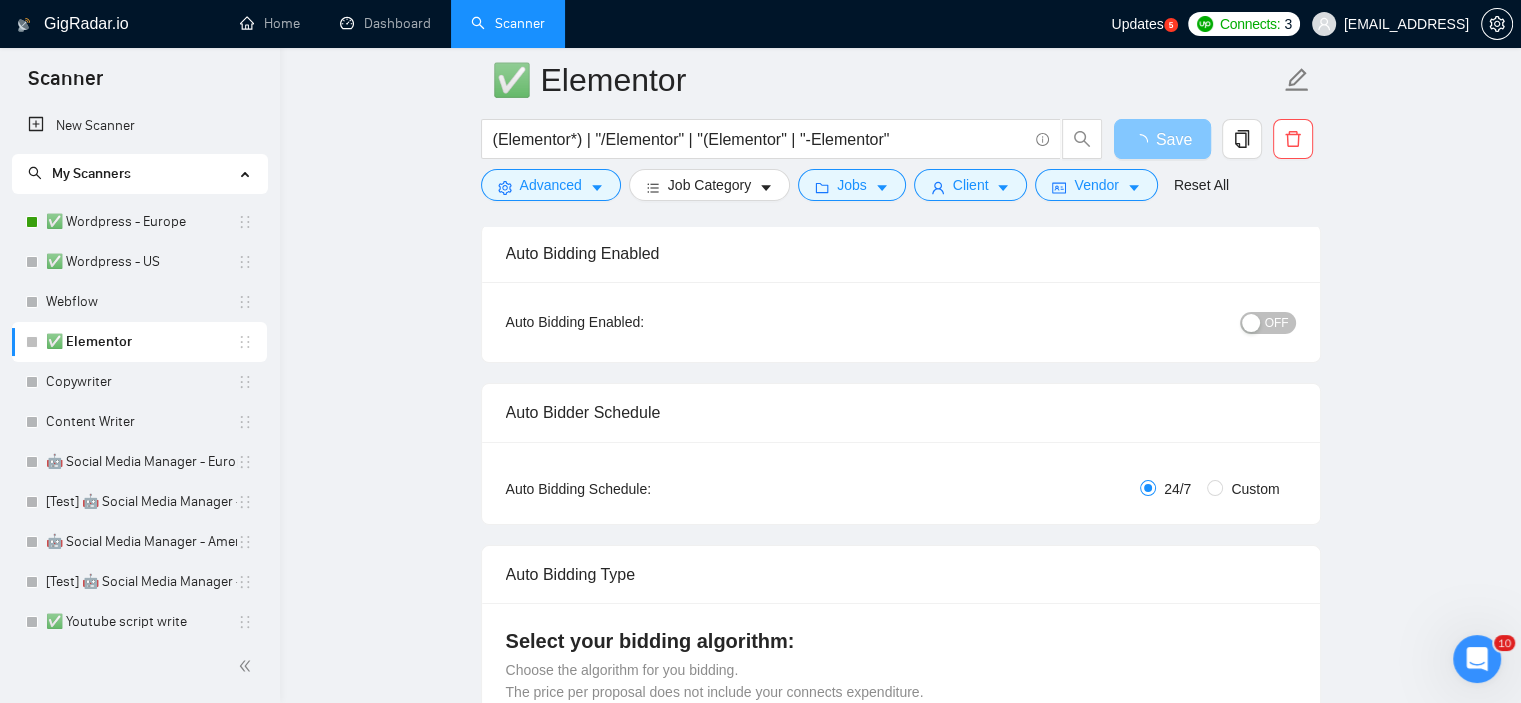 scroll, scrollTop: 0, scrollLeft: 0, axis: both 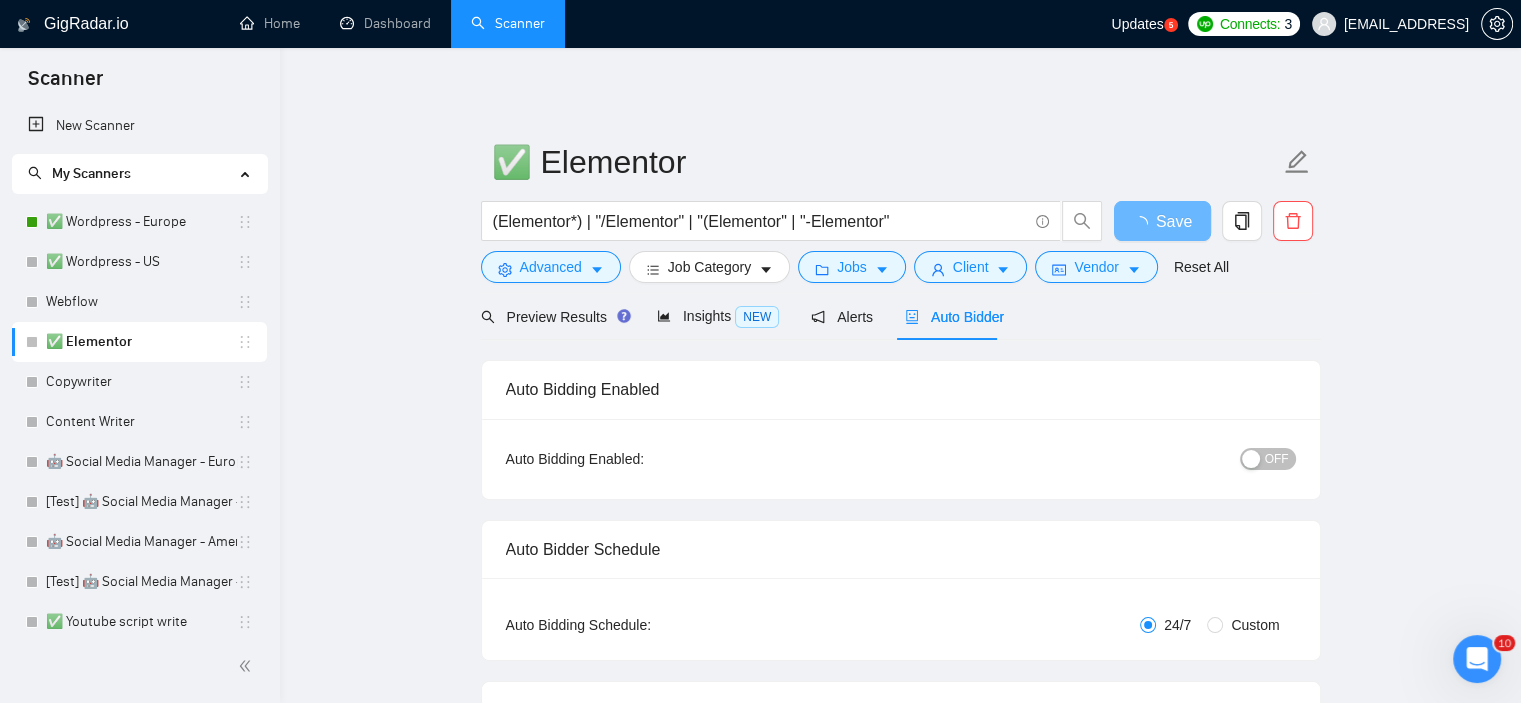 click on "OFF" at bounding box center (1268, 459) 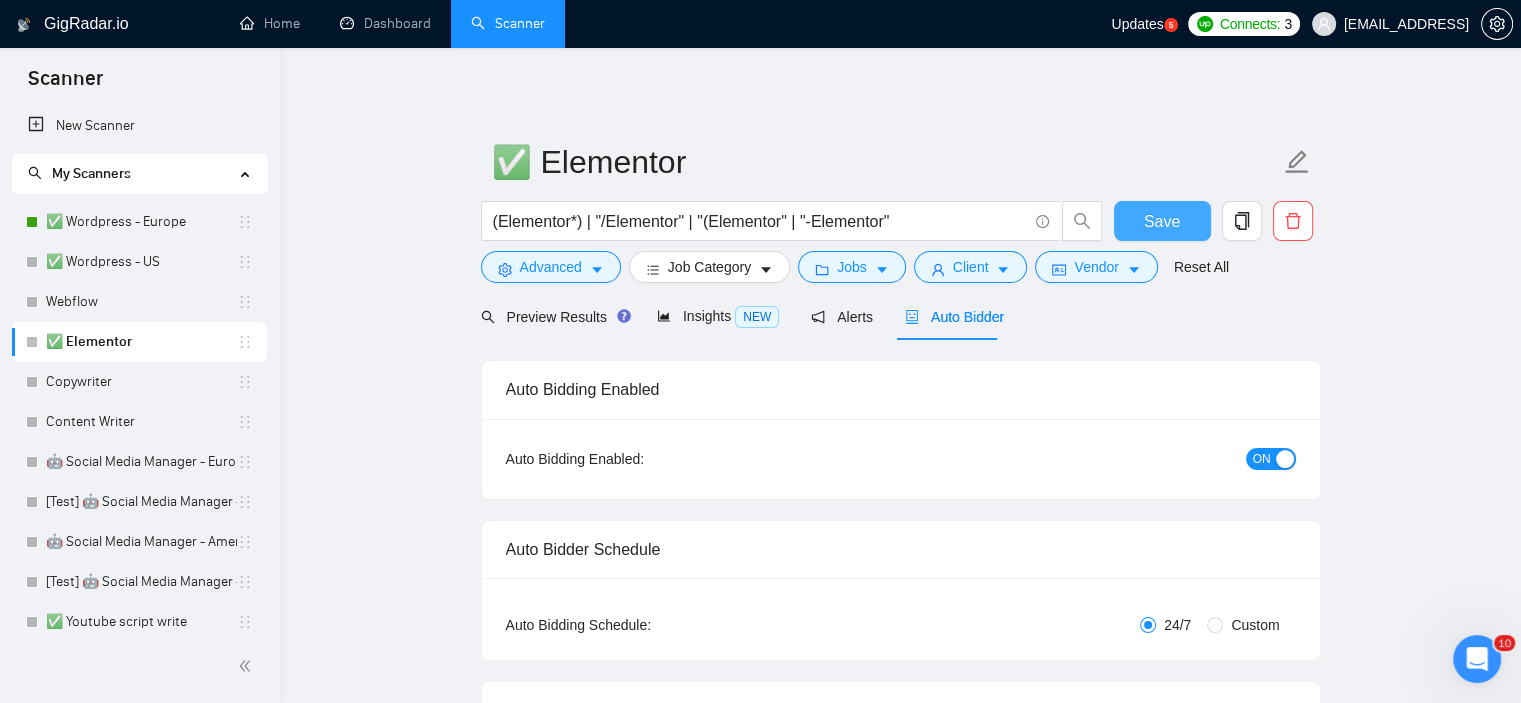 click on "Save" at bounding box center (1162, 221) 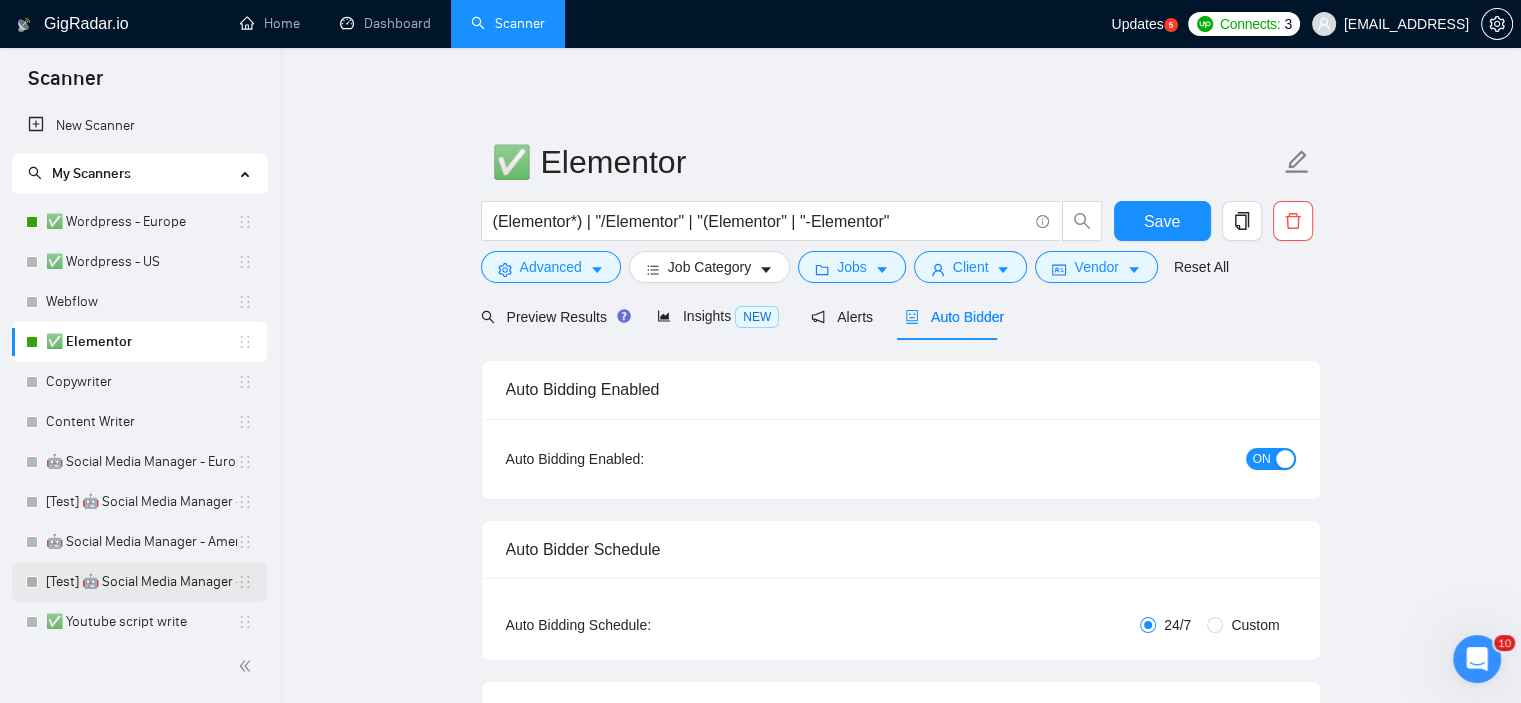 click on "[Test] 🤖 Social Media Manager - America" at bounding box center [141, 582] 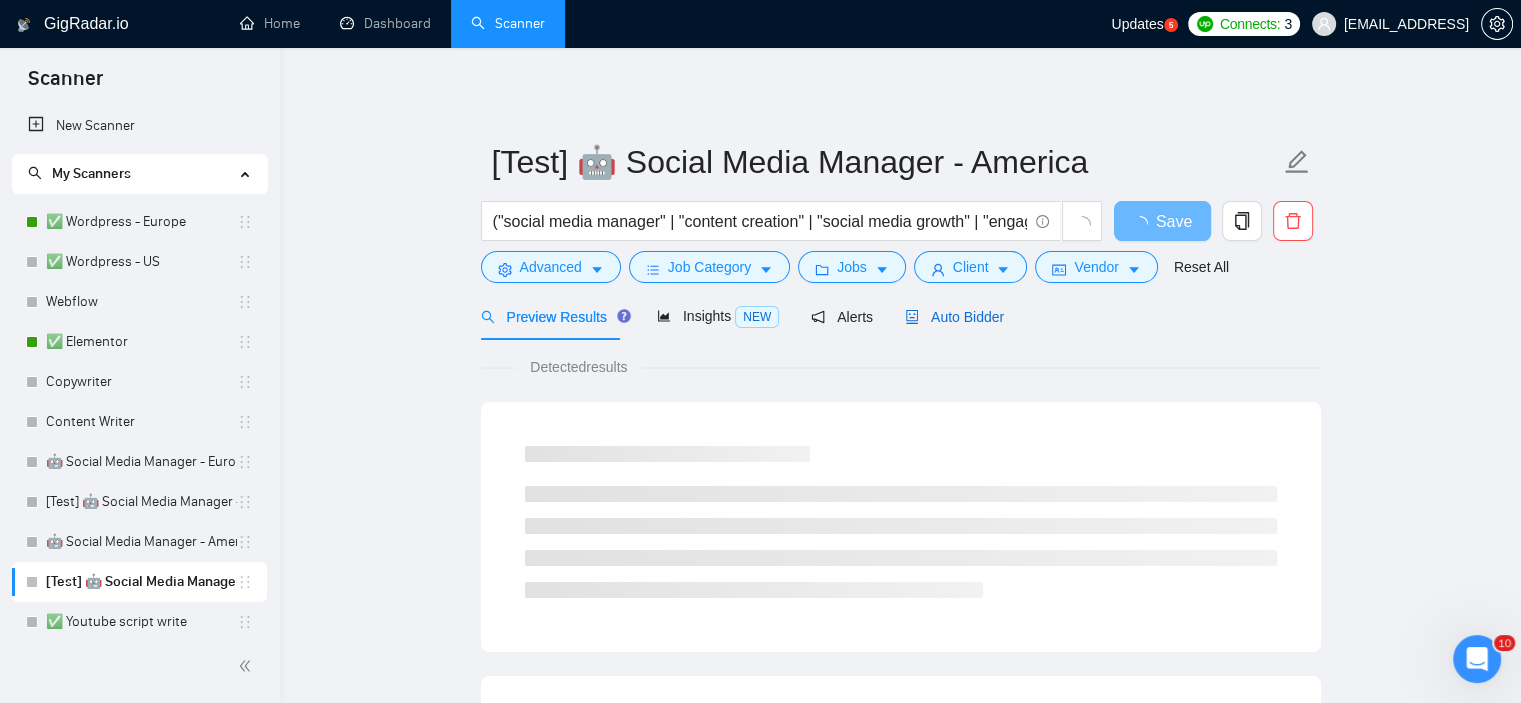 click 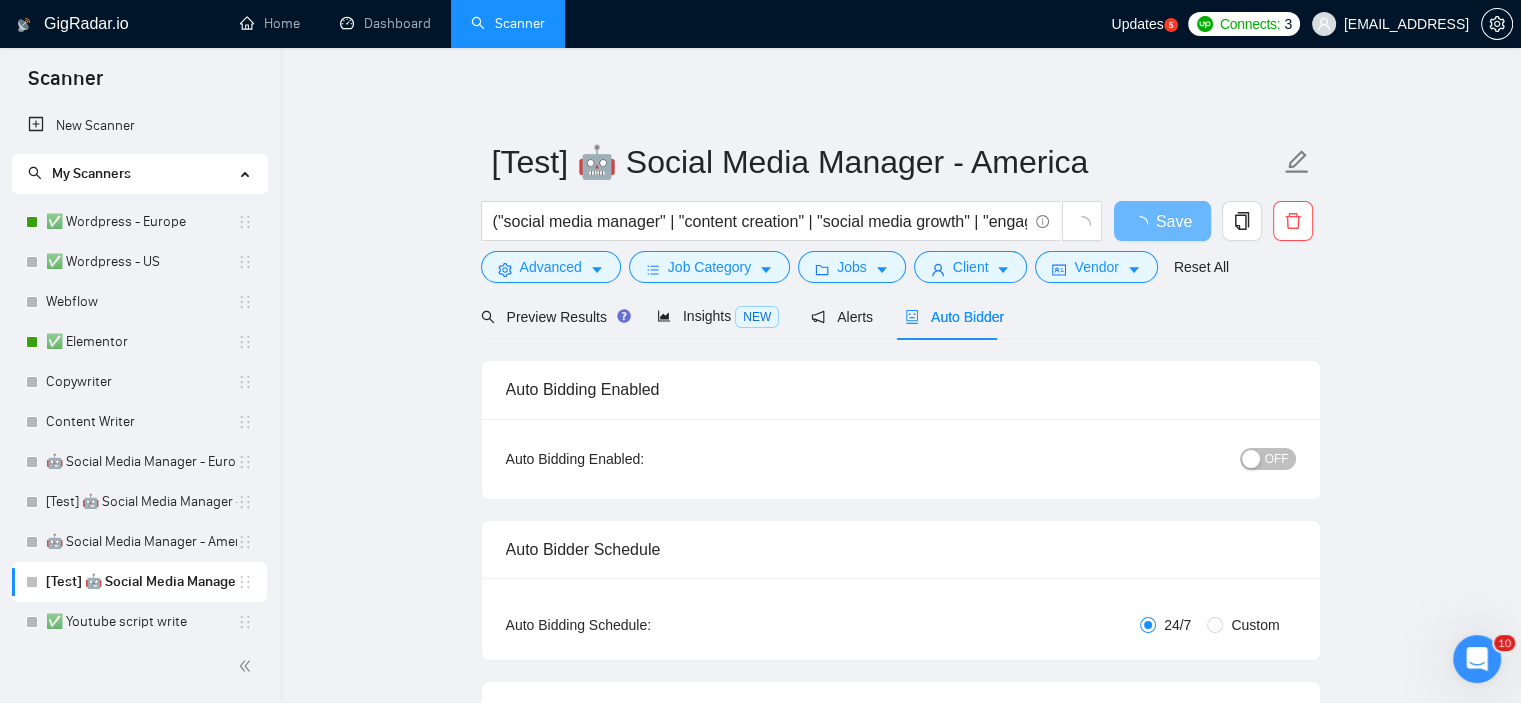click at bounding box center [1251, 459] 